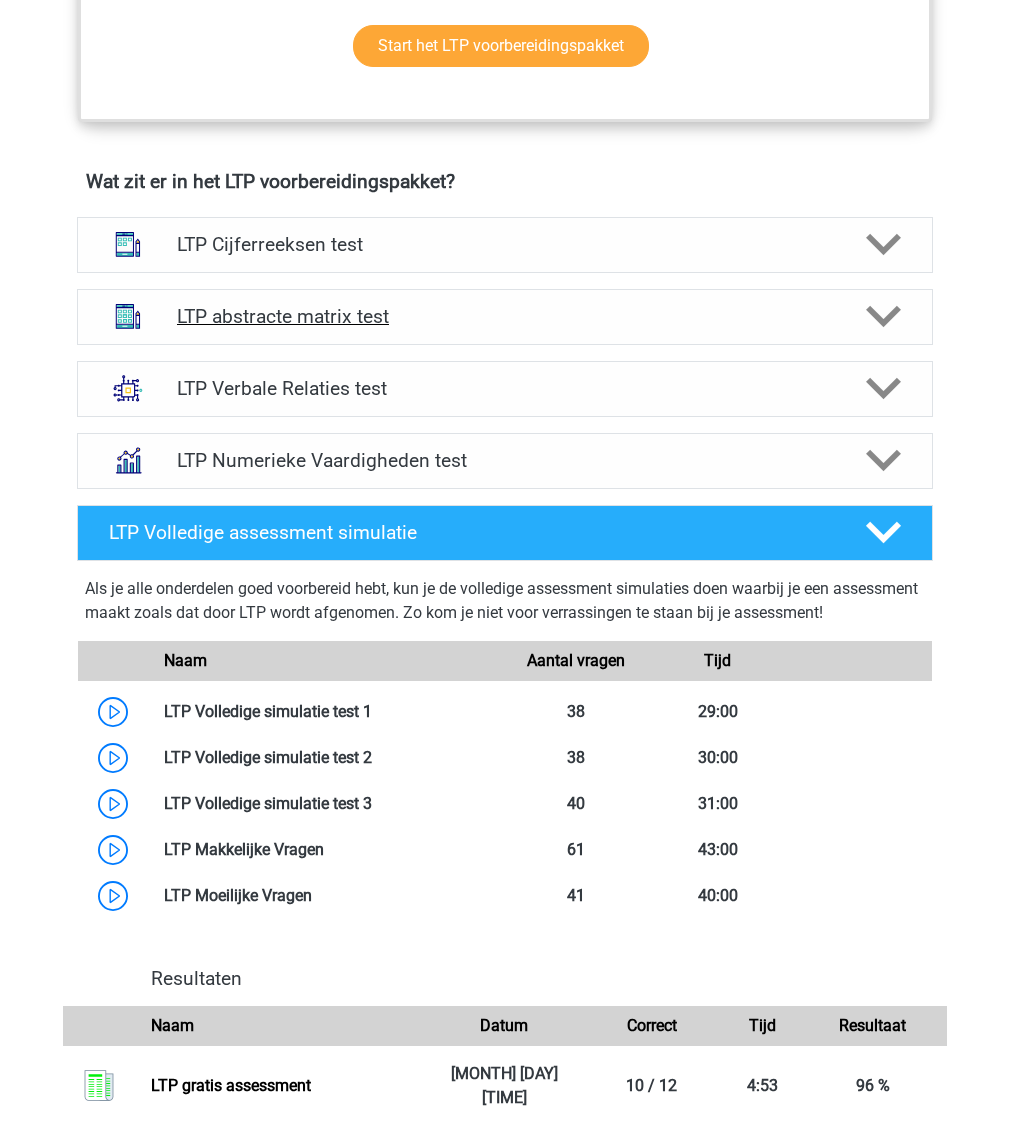 scroll, scrollTop: 1320, scrollLeft: 0, axis: vertical 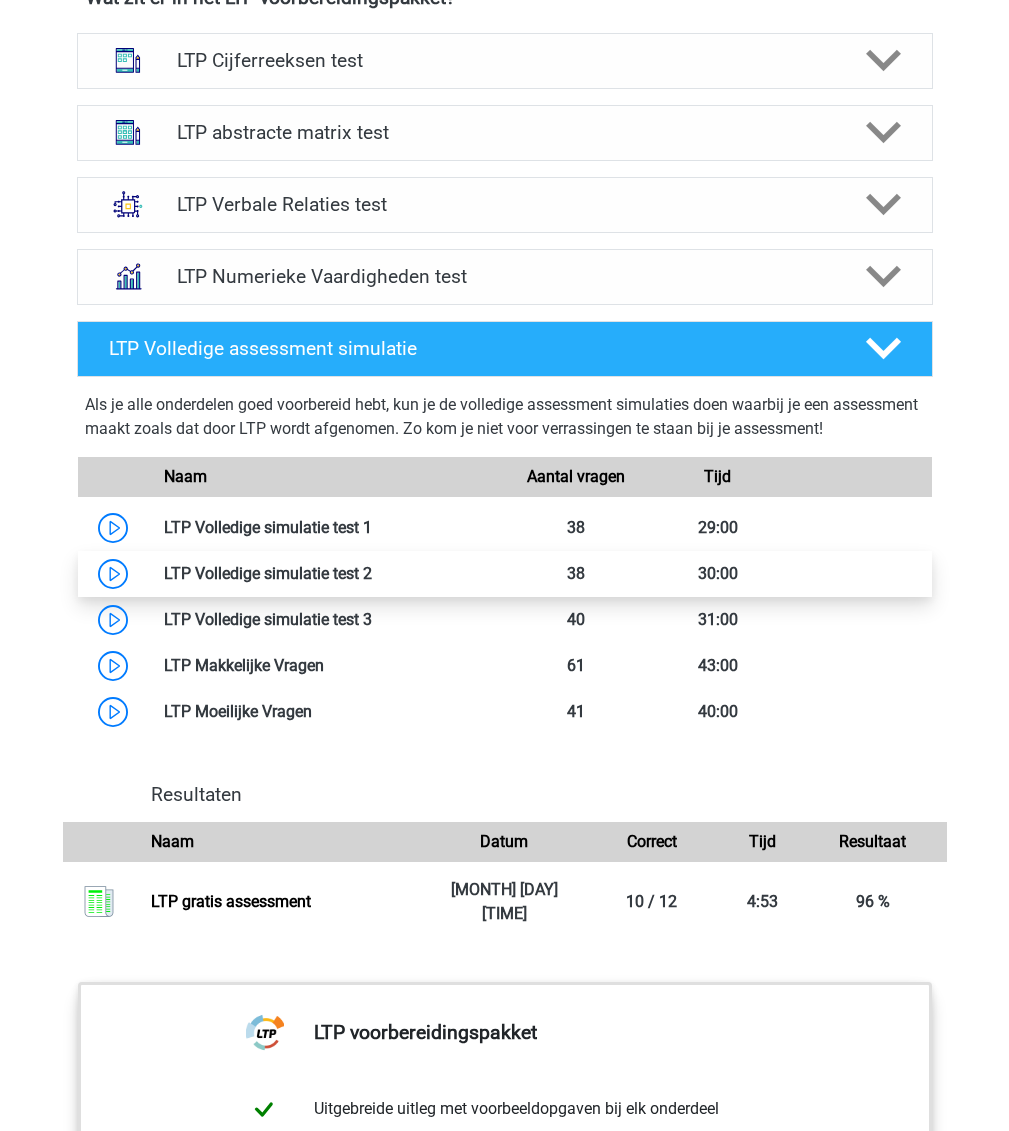 click at bounding box center [372, 573] 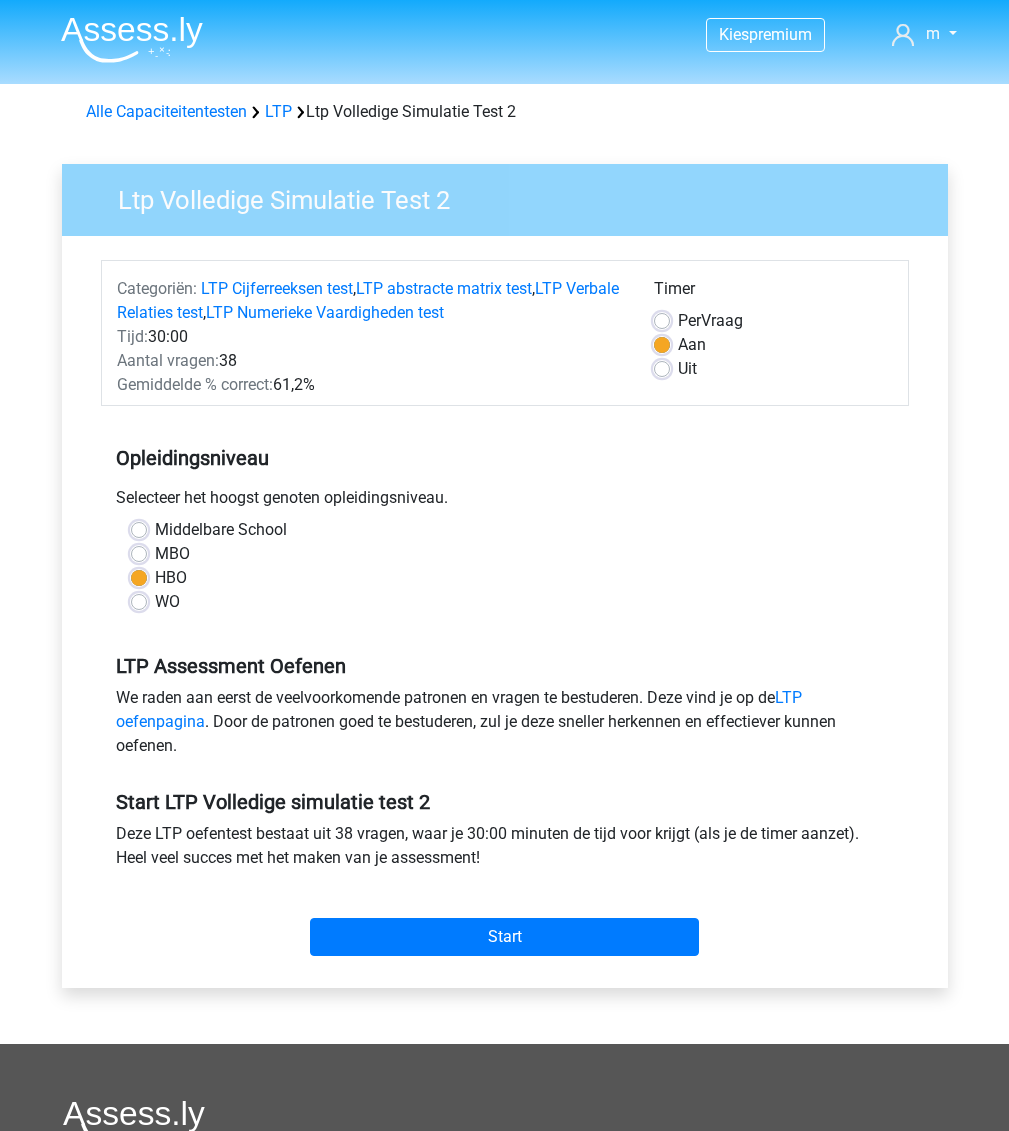scroll, scrollTop: 0, scrollLeft: 0, axis: both 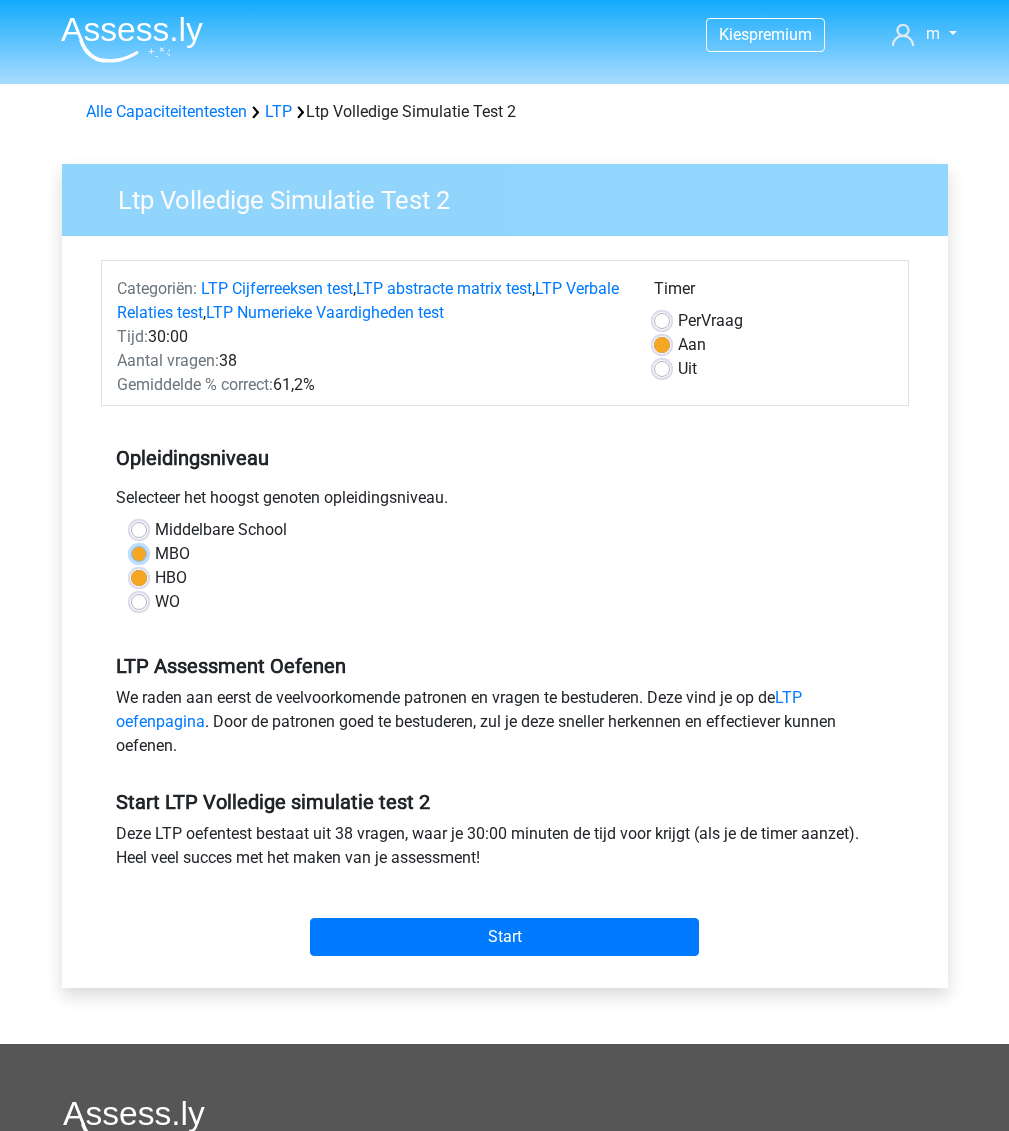 click on "MBO" at bounding box center [139, 552] 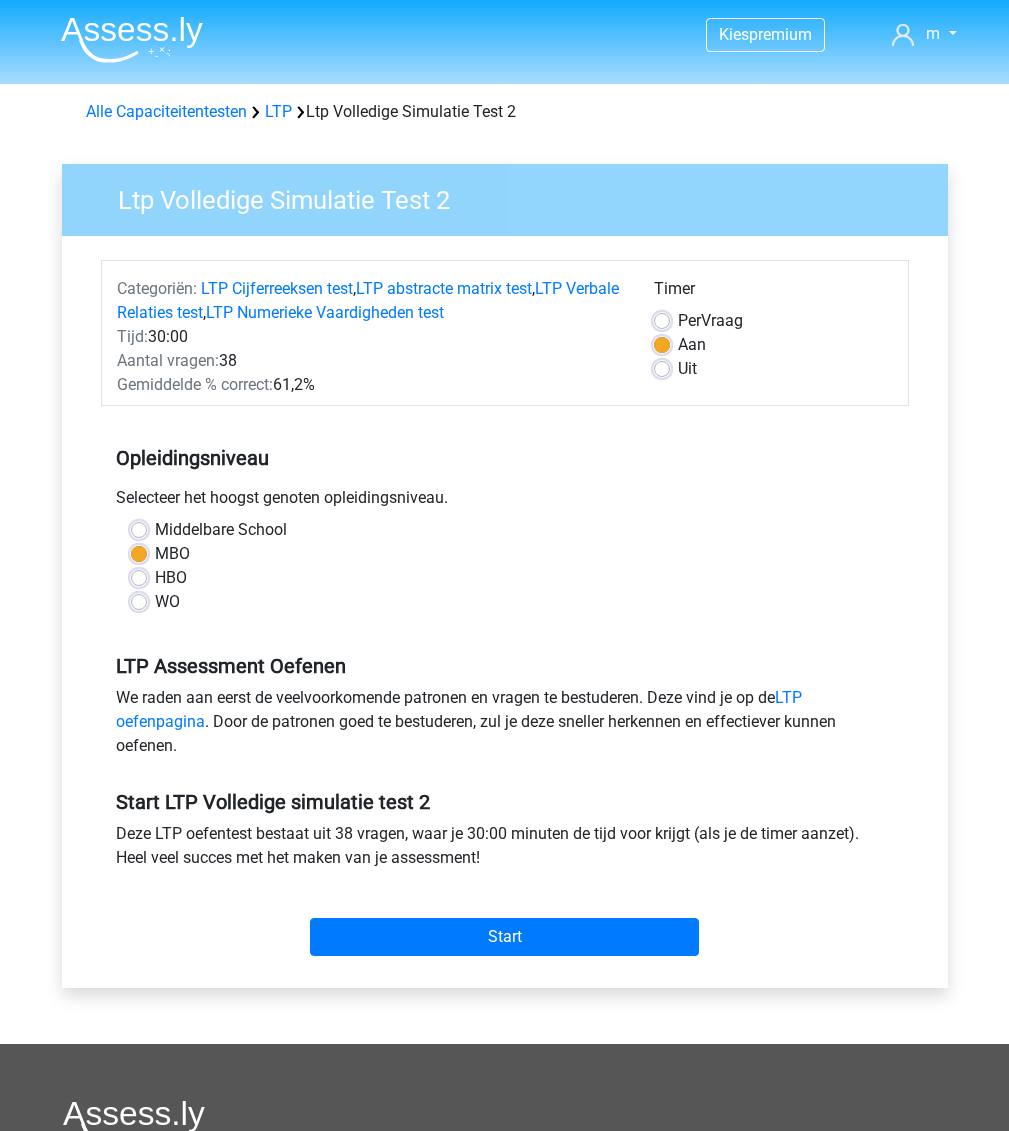 click on "Middelbare School" at bounding box center (221, 530) 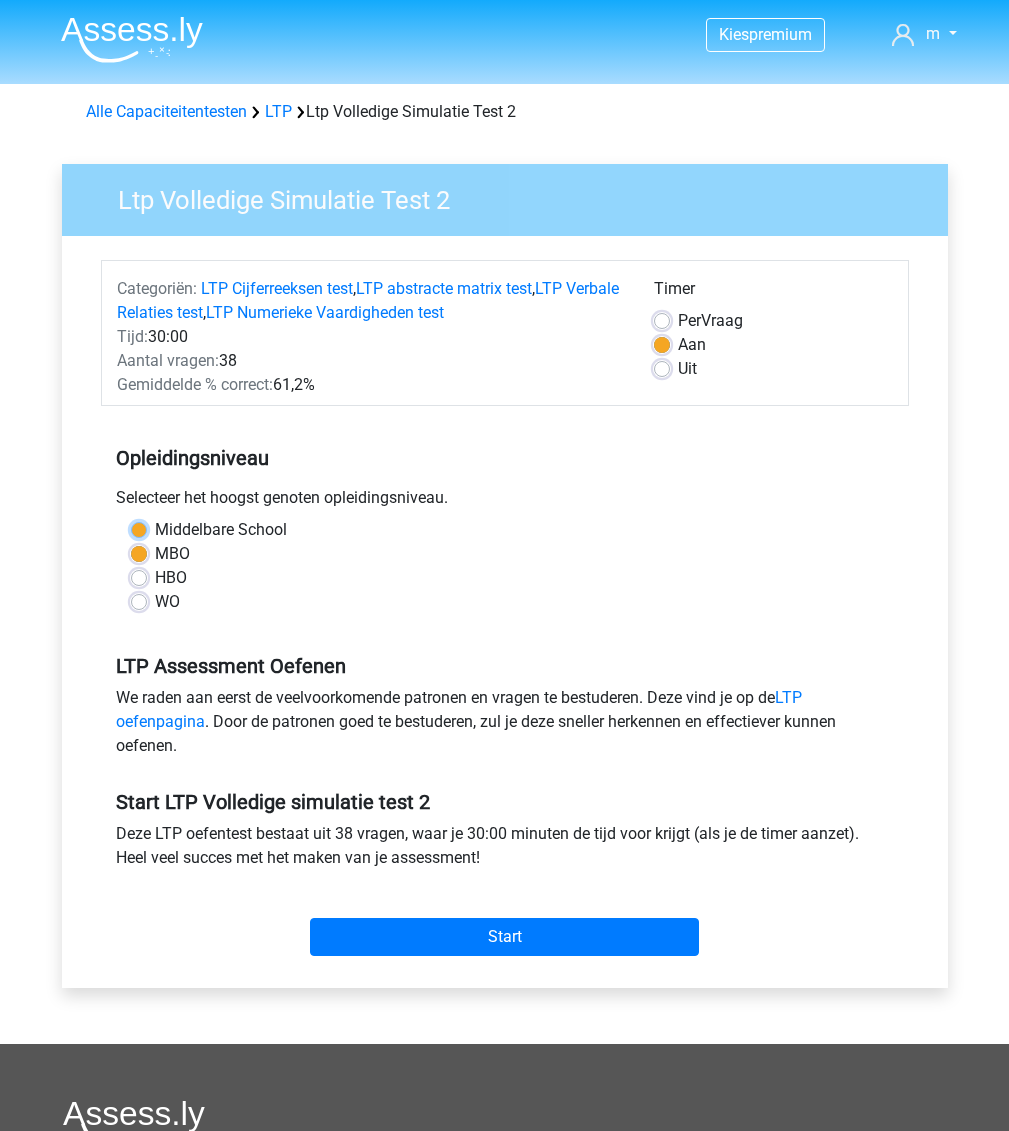 radio on "true" 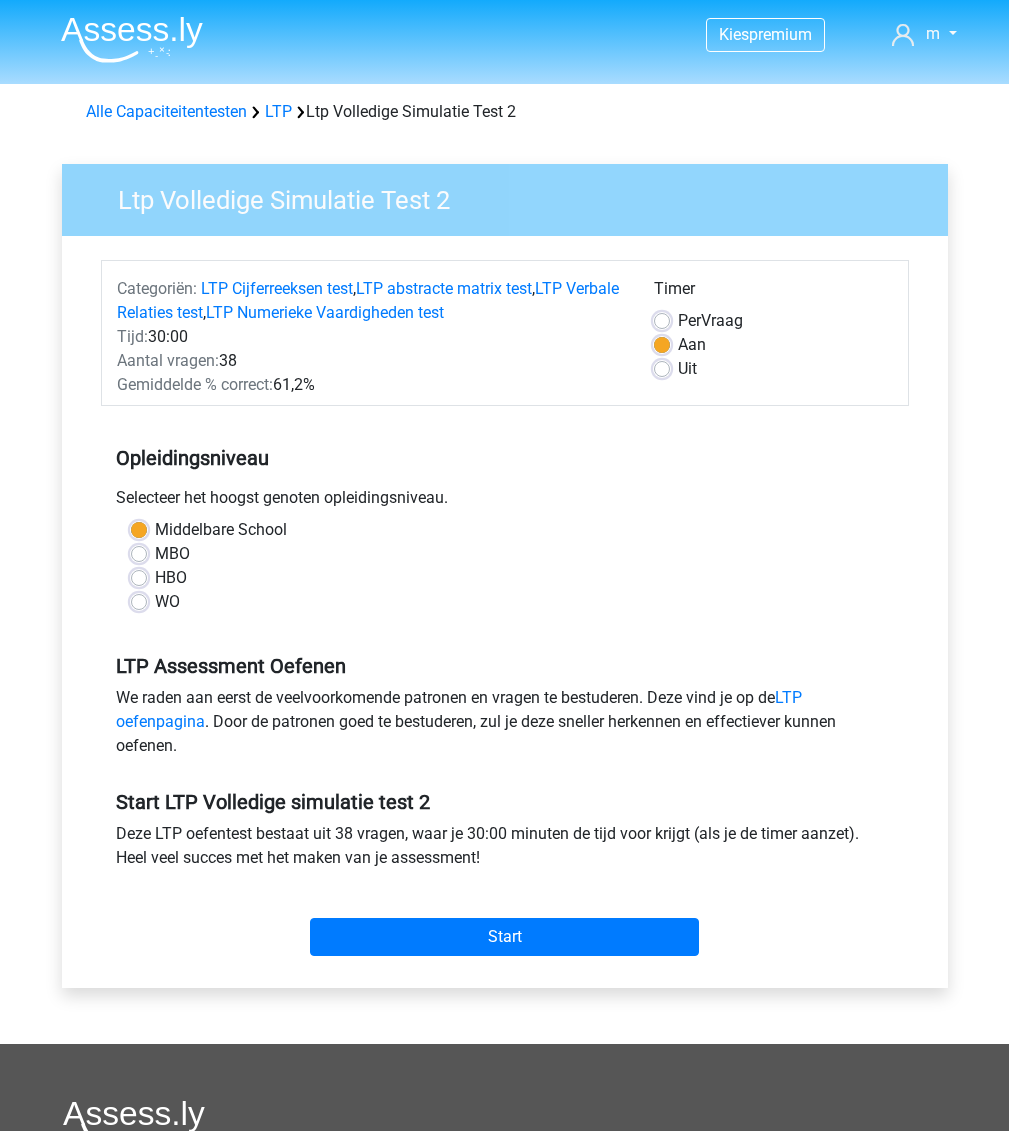 click on "WO" at bounding box center (167, 602) 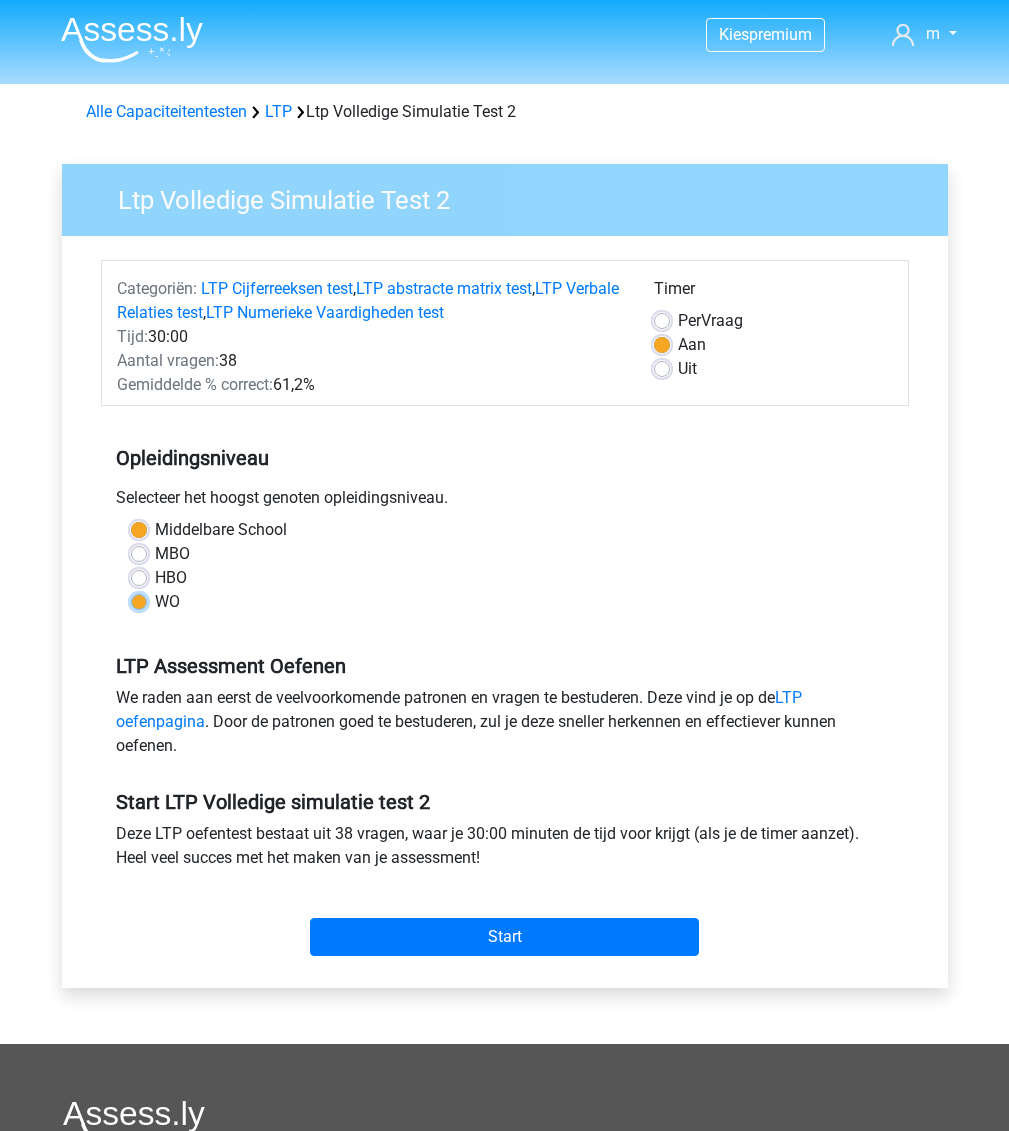 click on "WO" at bounding box center [139, 600] 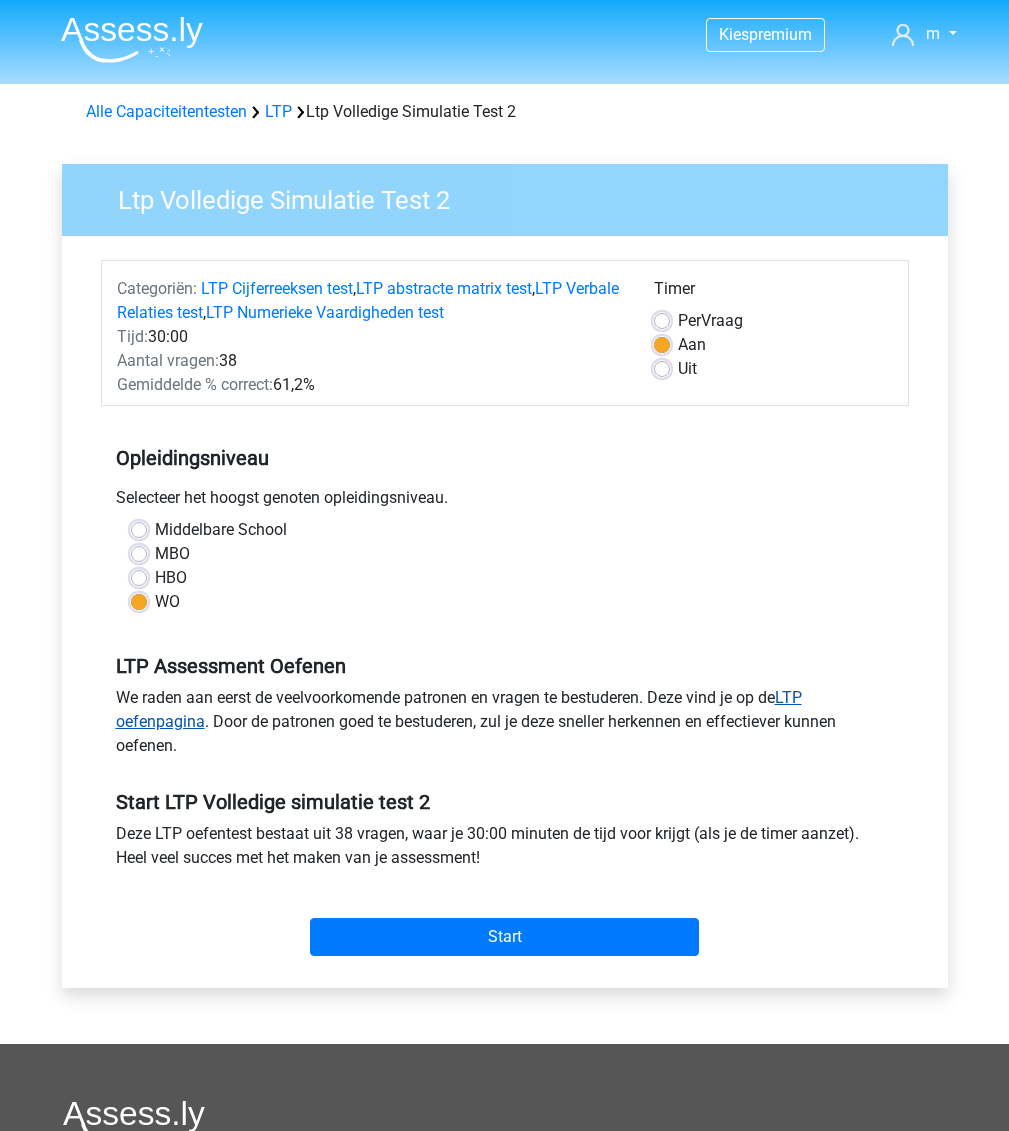 click on "LTP
oefenpagina" at bounding box center [459, 709] 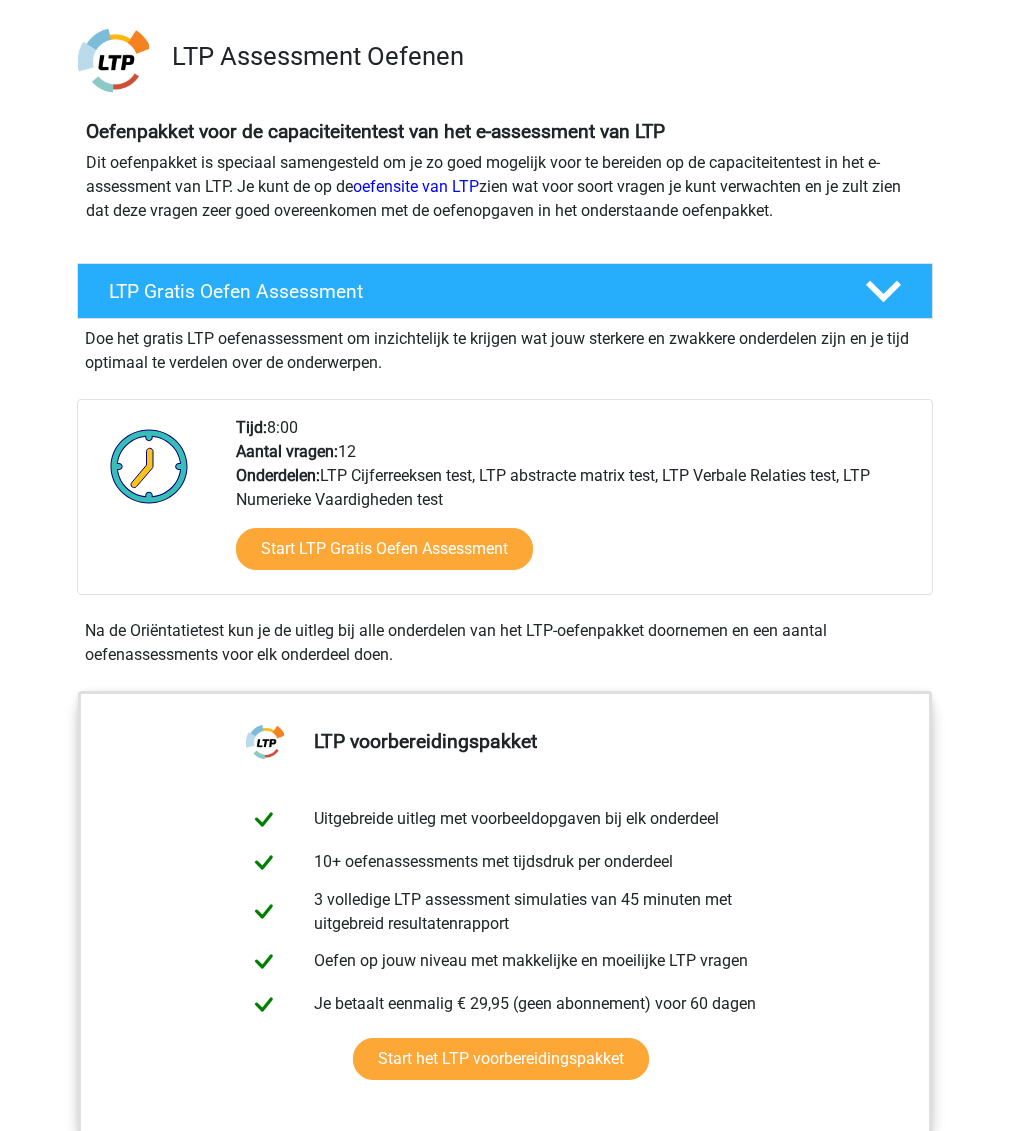 scroll, scrollTop: 600, scrollLeft: 0, axis: vertical 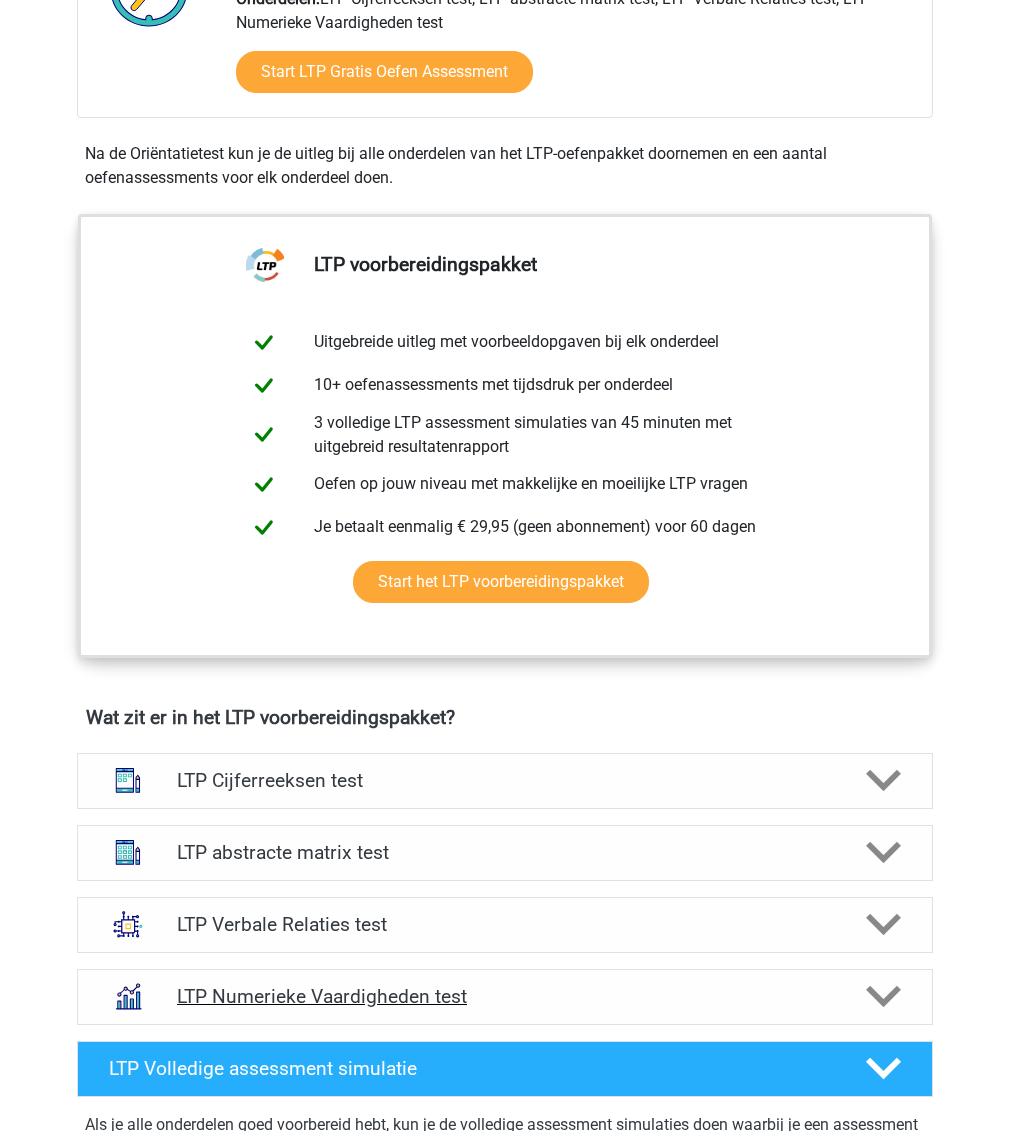 click on "LTP Numerieke Vaardigheden test" at bounding box center (505, 997) 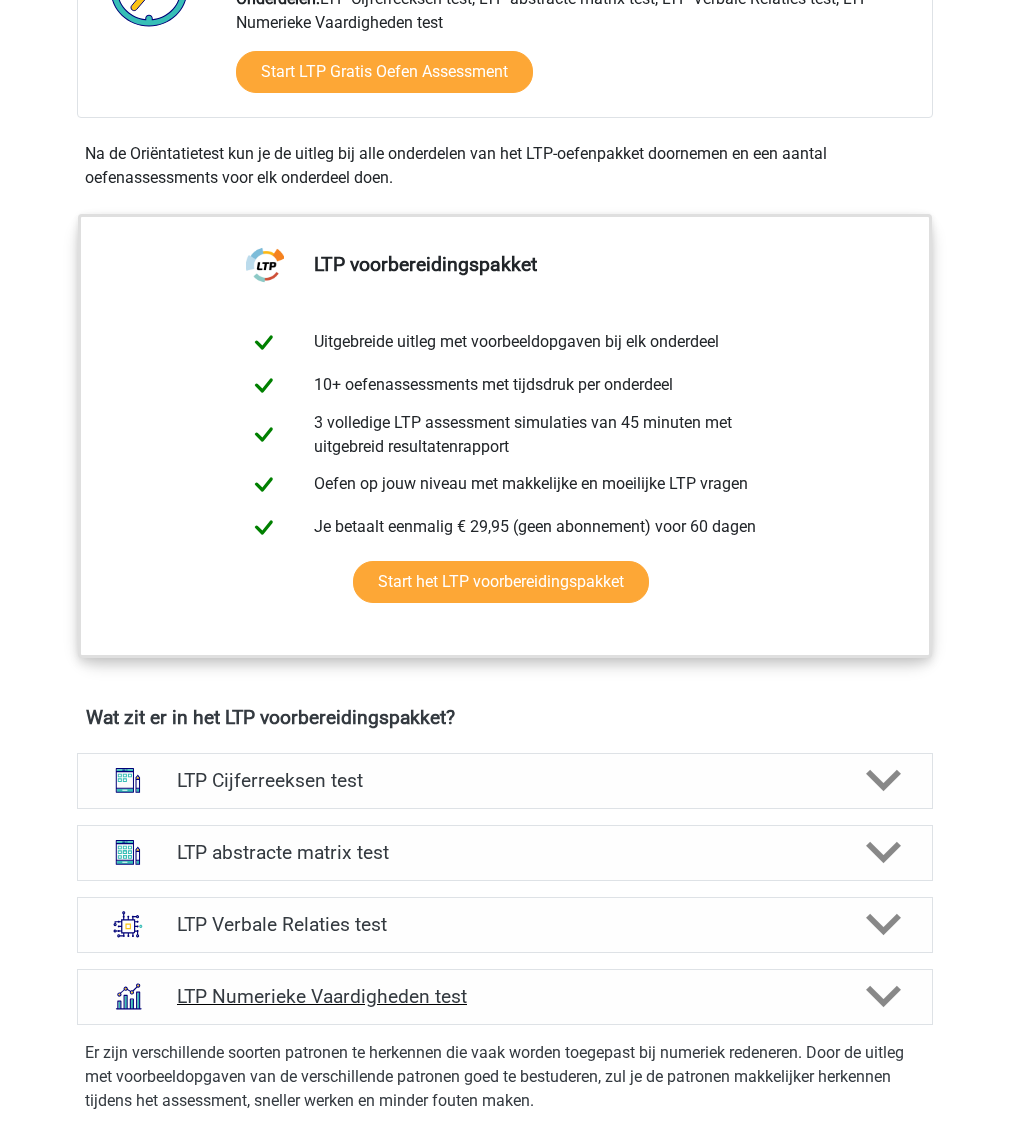 scroll, scrollTop: 960, scrollLeft: 0, axis: vertical 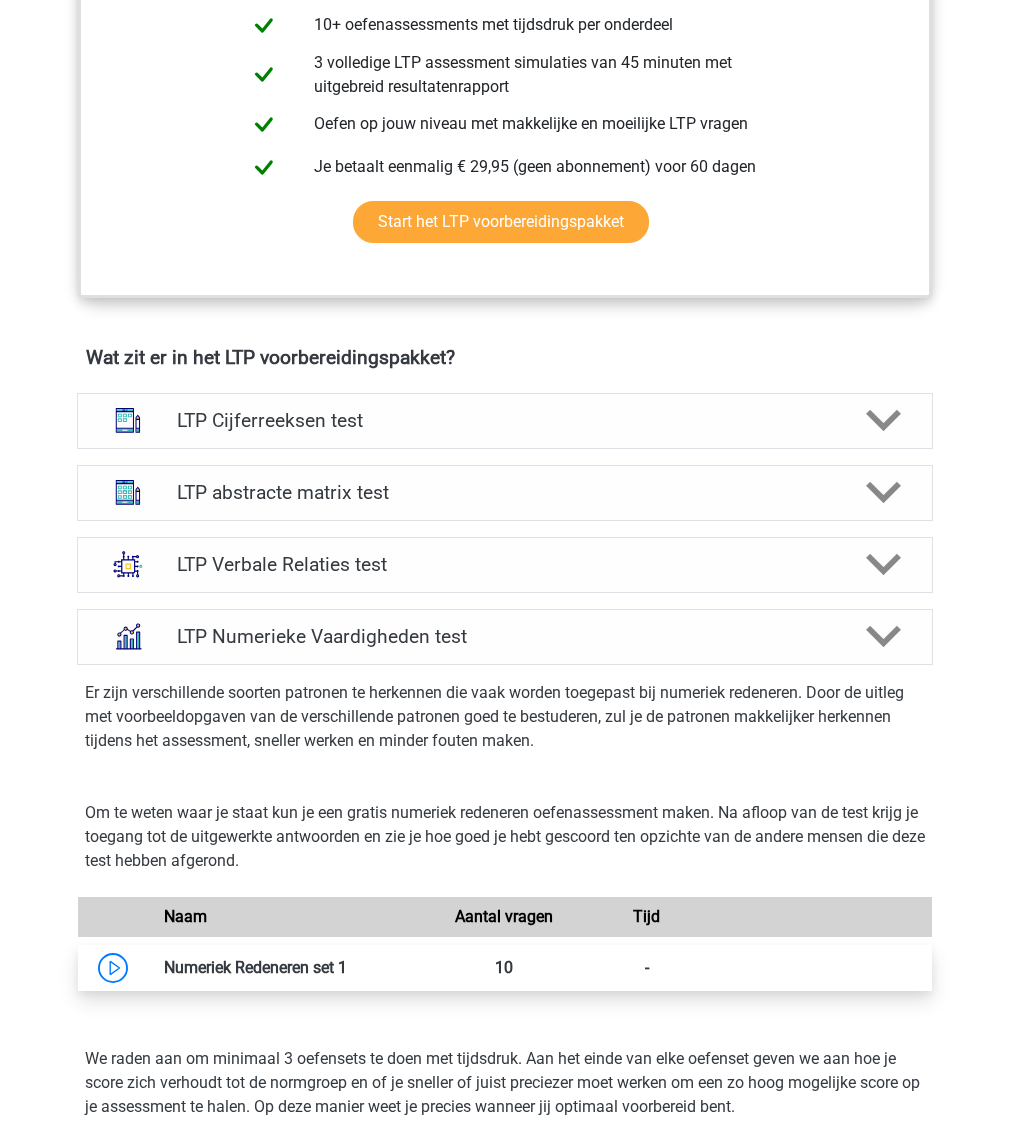 click at bounding box center (347, 967) 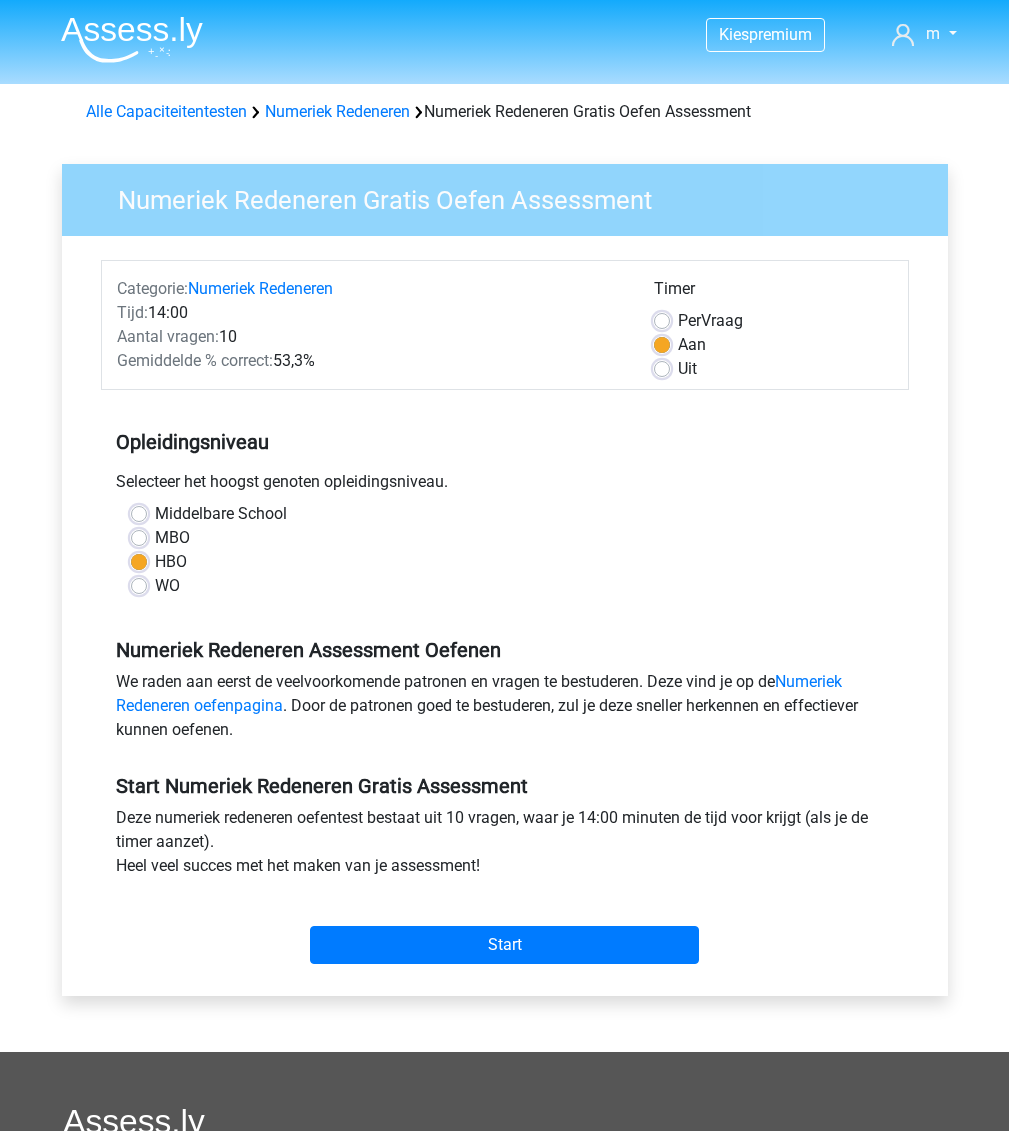 scroll, scrollTop: 0, scrollLeft: 0, axis: both 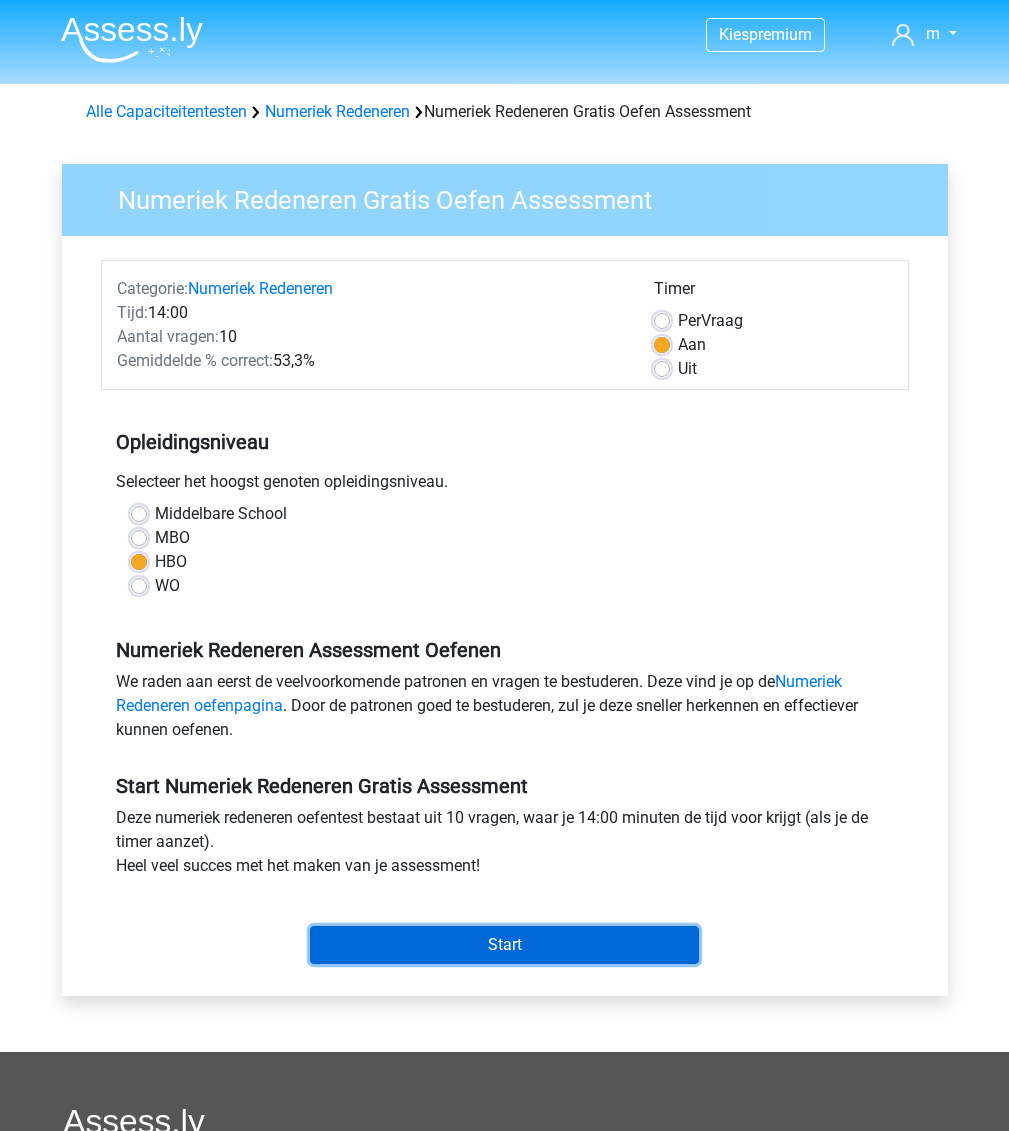 click on "Start" at bounding box center [504, 945] 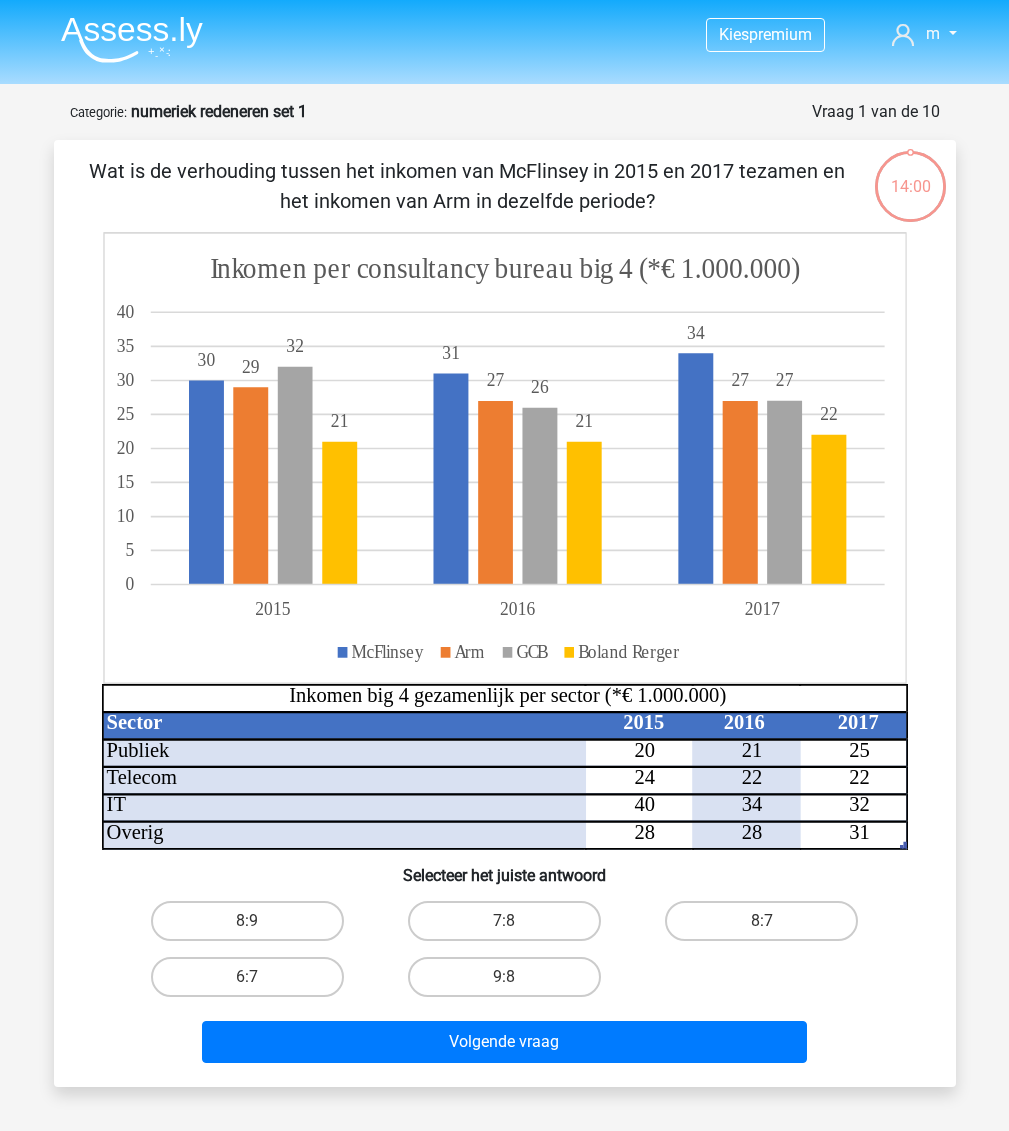 scroll, scrollTop: 0, scrollLeft: 0, axis: both 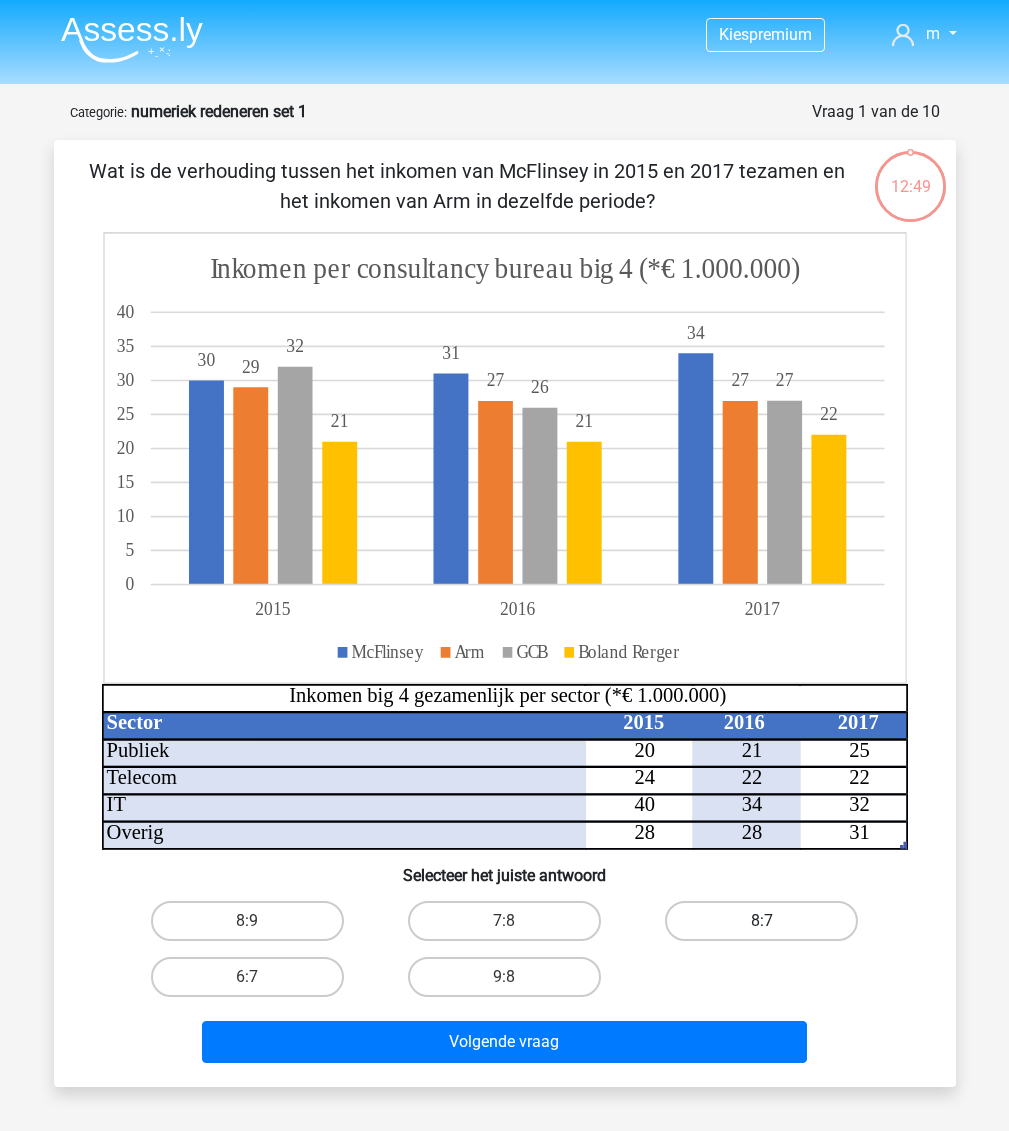 click on "8:7" at bounding box center [761, 921] 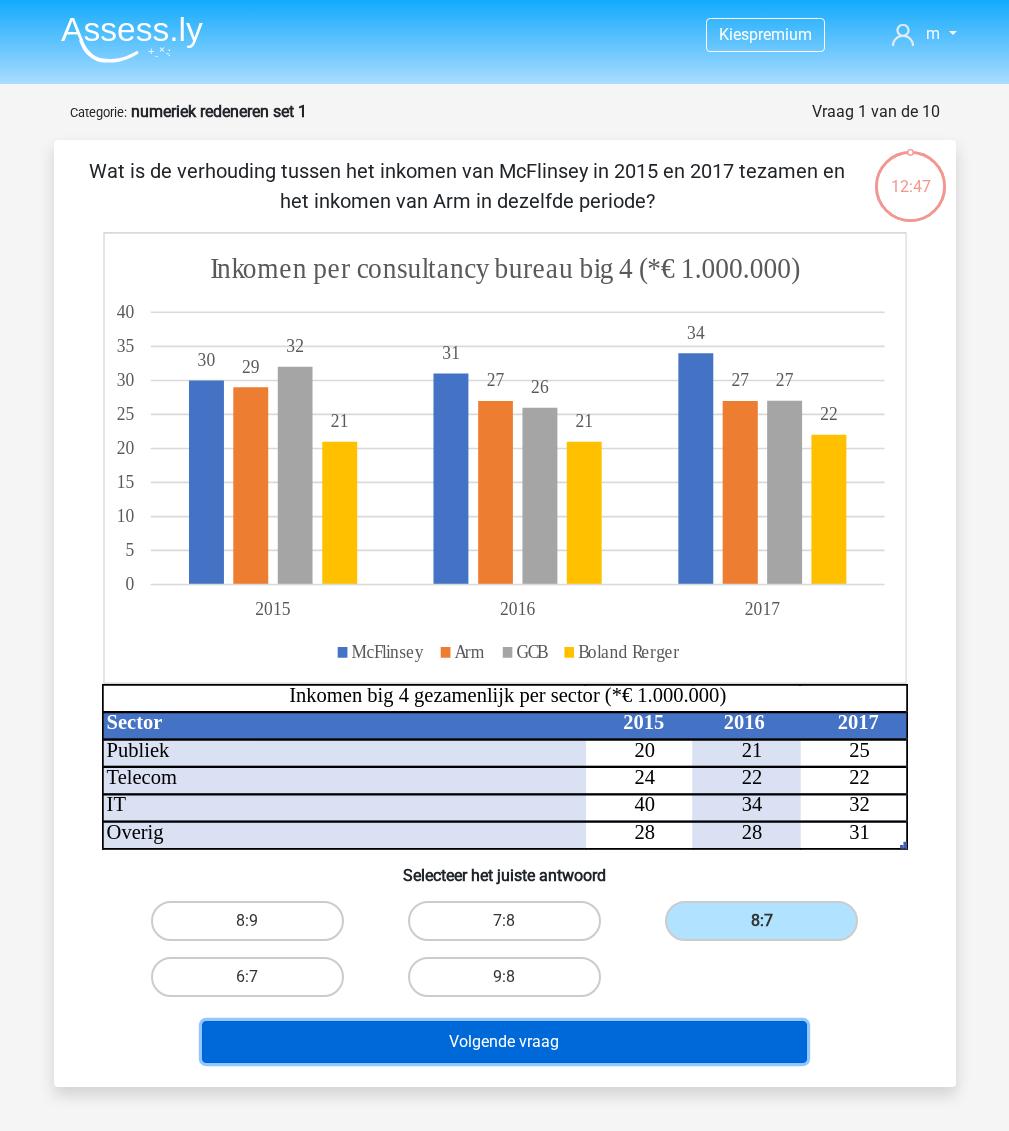 click on "Volgende vraag" at bounding box center (504, 1042) 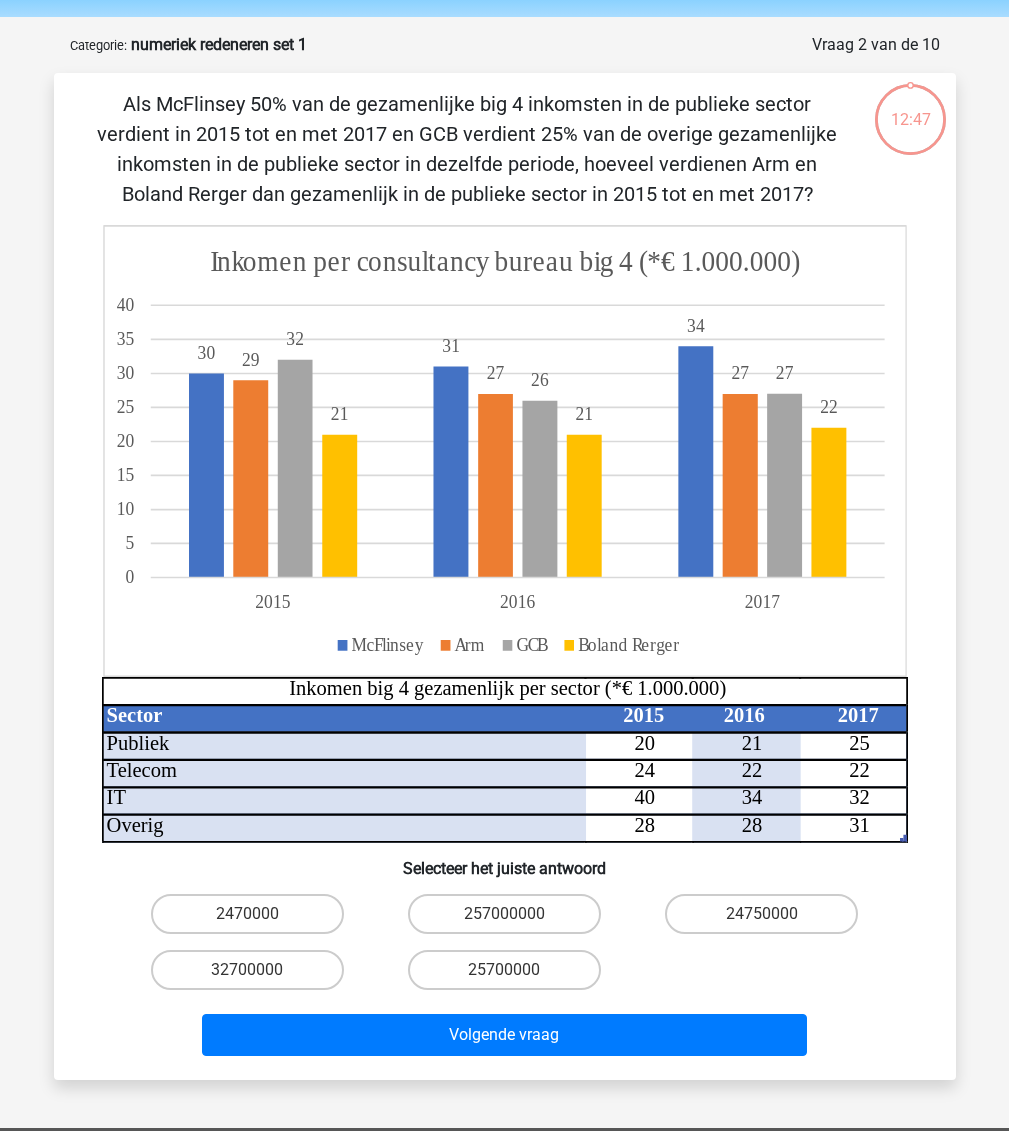 scroll, scrollTop: 100, scrollLeft: 0, axis: vertical 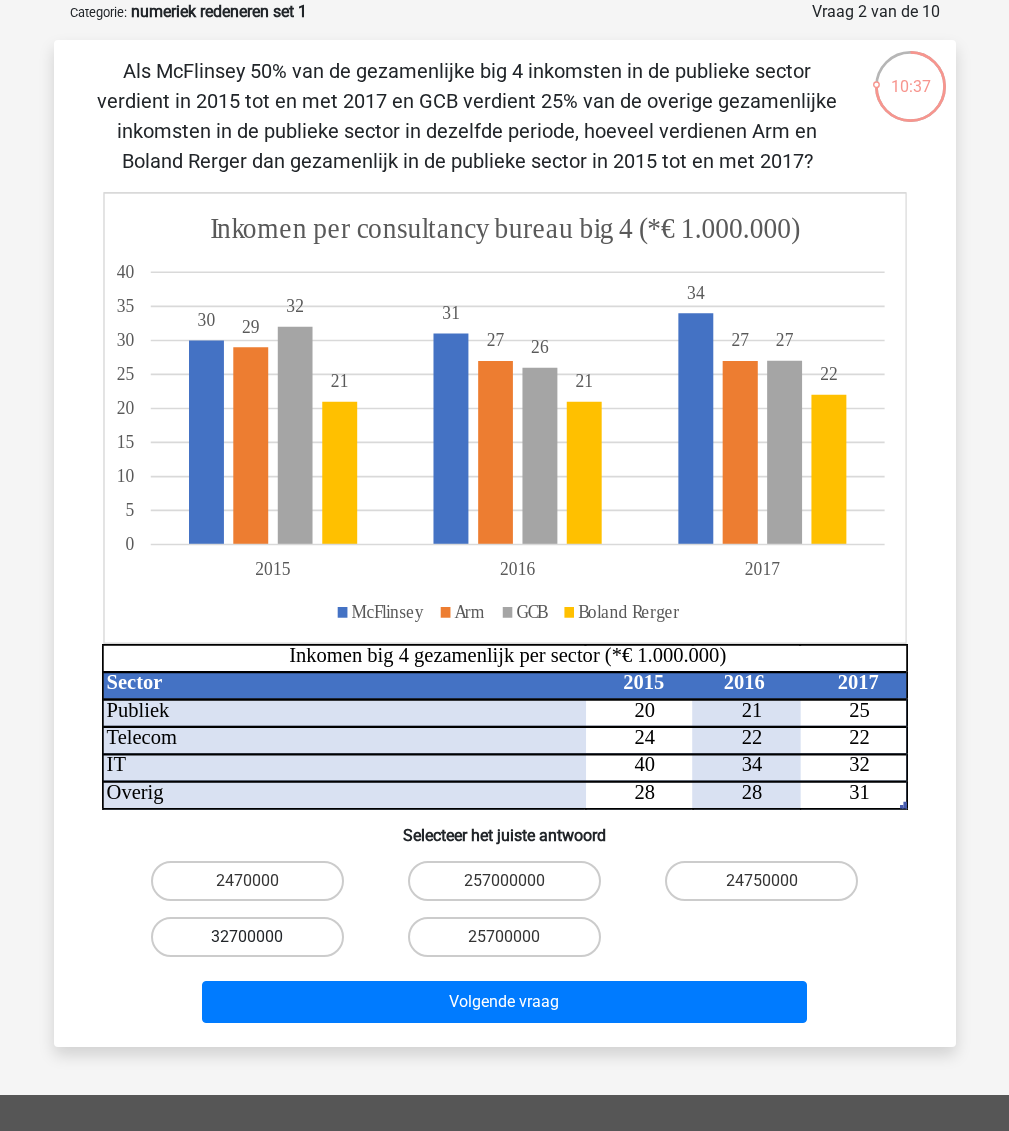 click on "32700000" at bounding box center (247, 937) 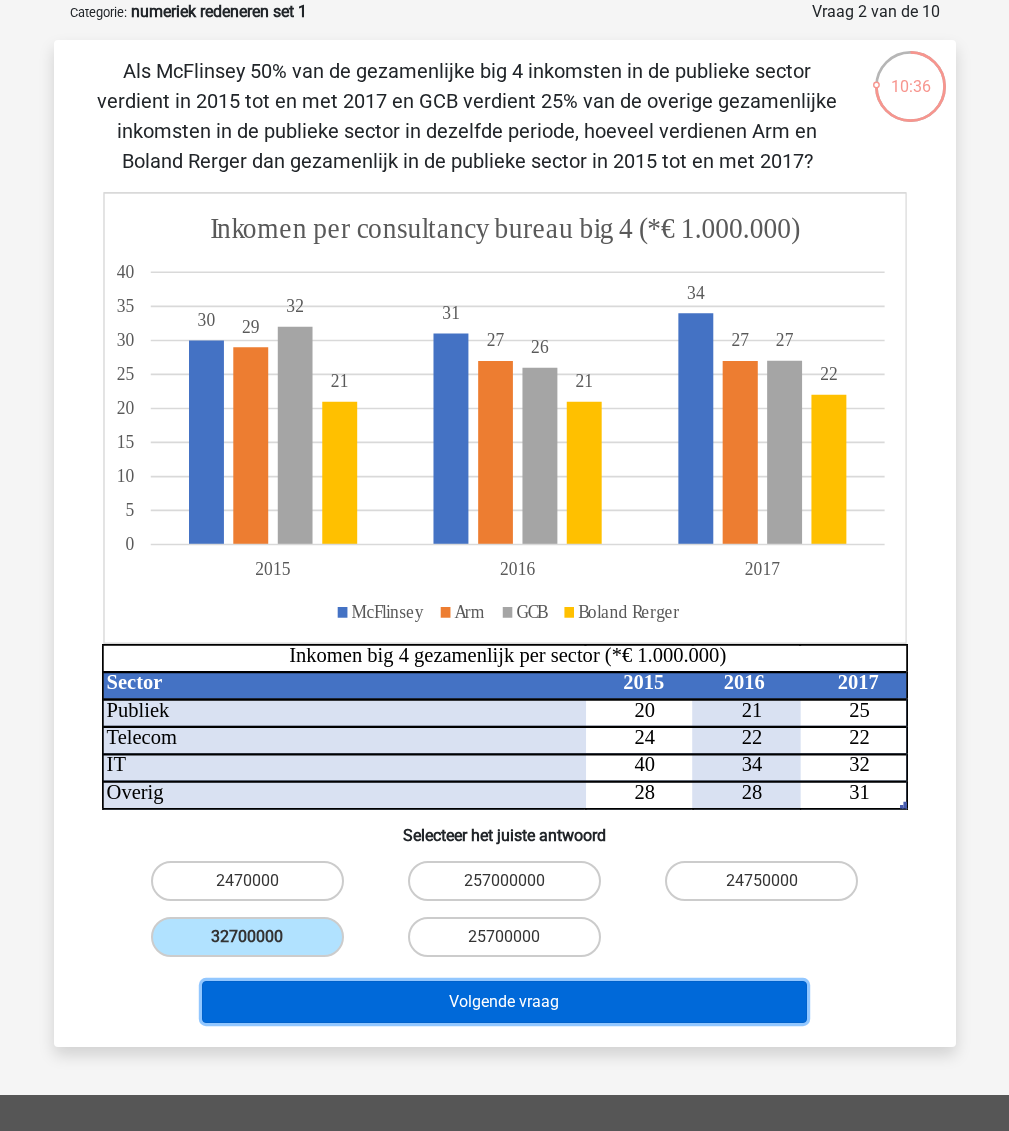 click on "Volgende vraag" at bounding box center [504, 1002] 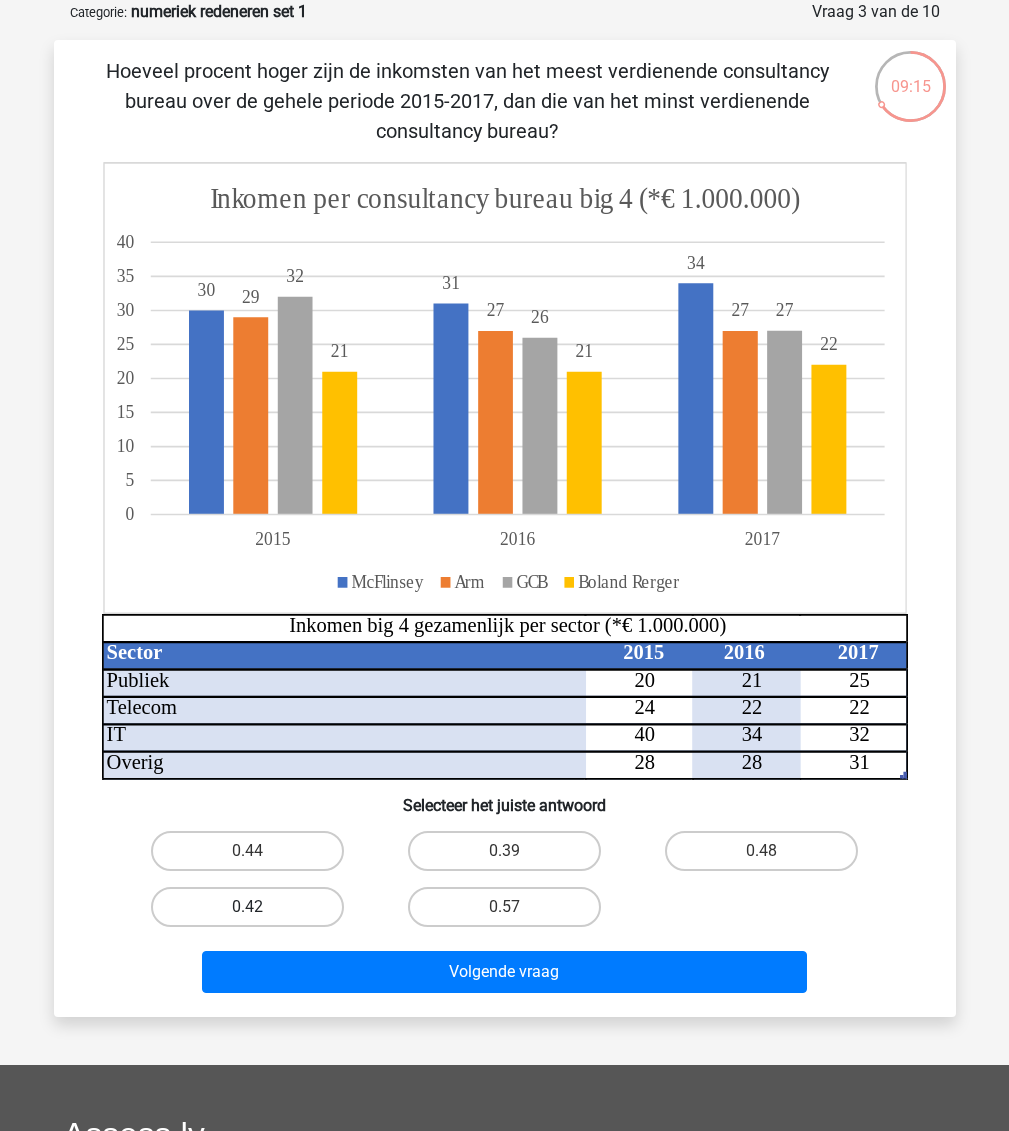 click on "0.42" at bounding box center [247, 907] 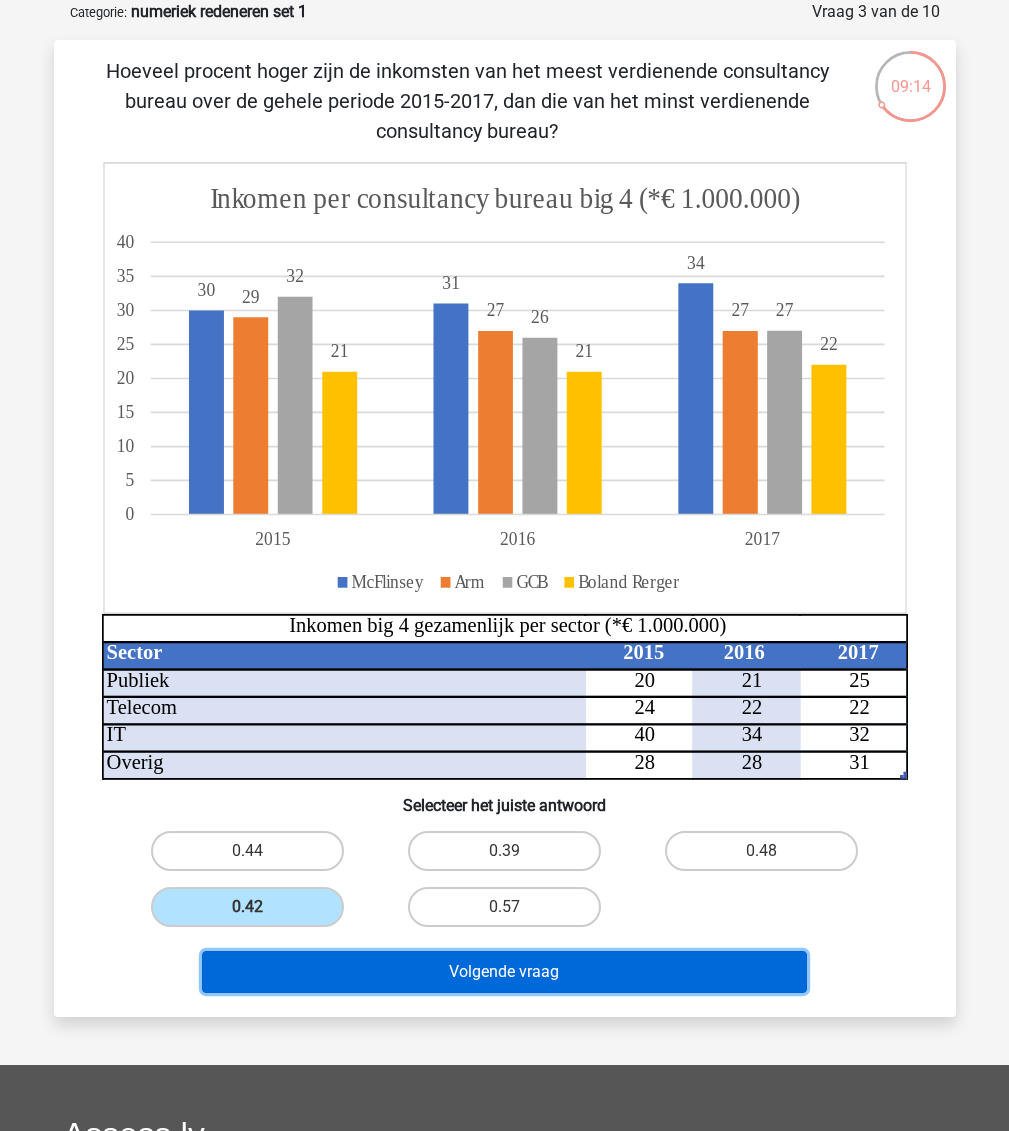 click on "Volgende vraag" at bounding box center (504, 972) 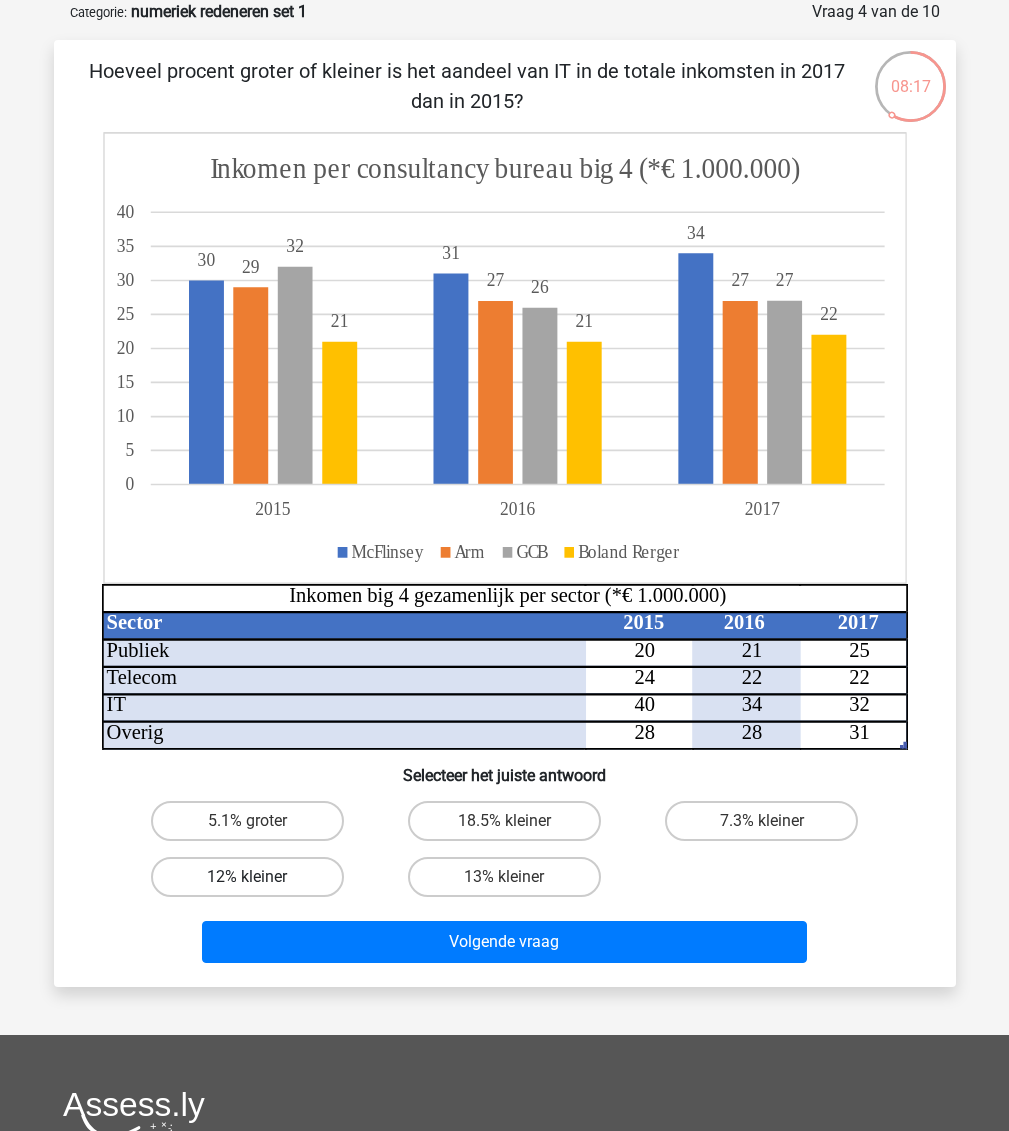 click on "12% kleiner" at bounding box center (247, 877) 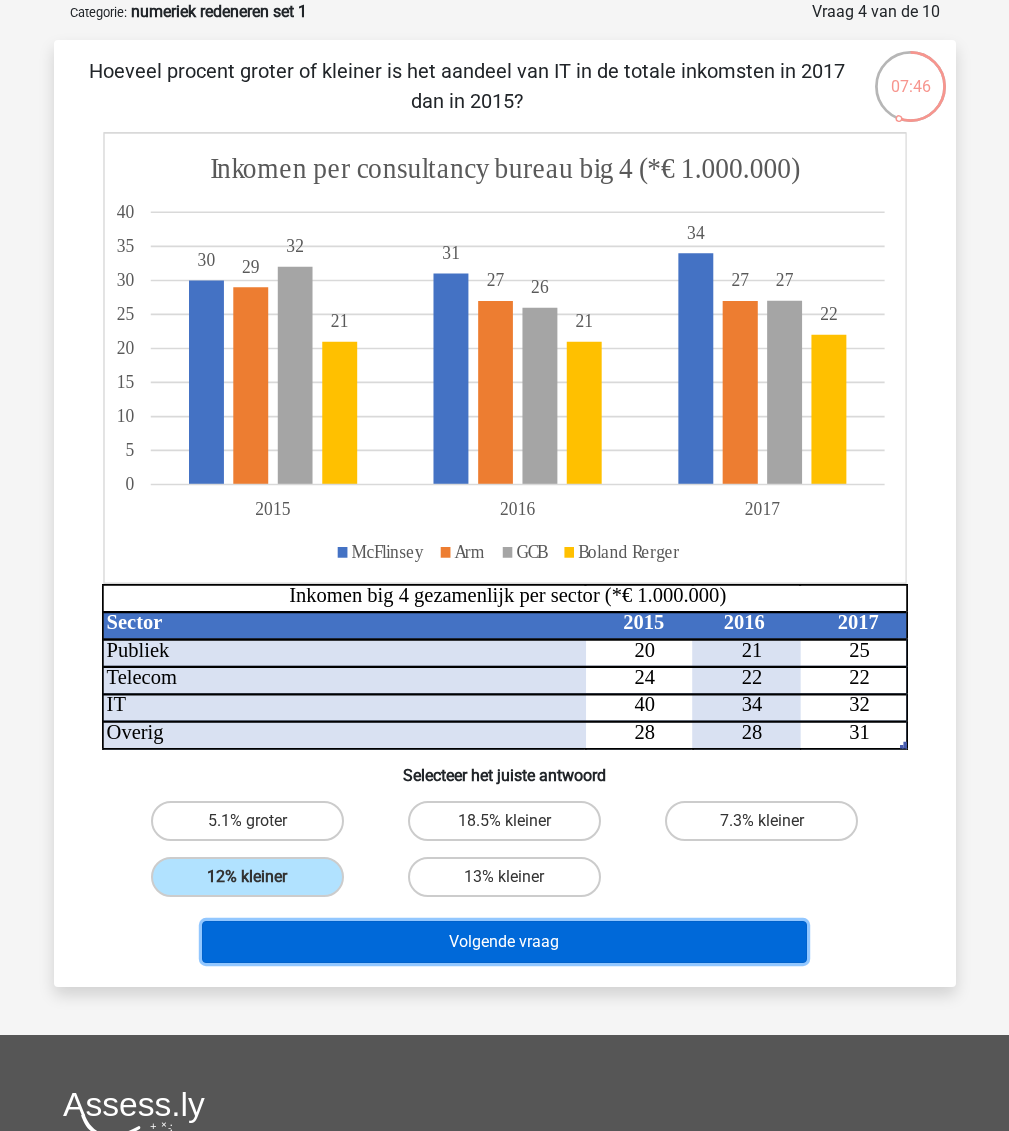 click on "Volgende vraag" at bounding box center [504, 942] 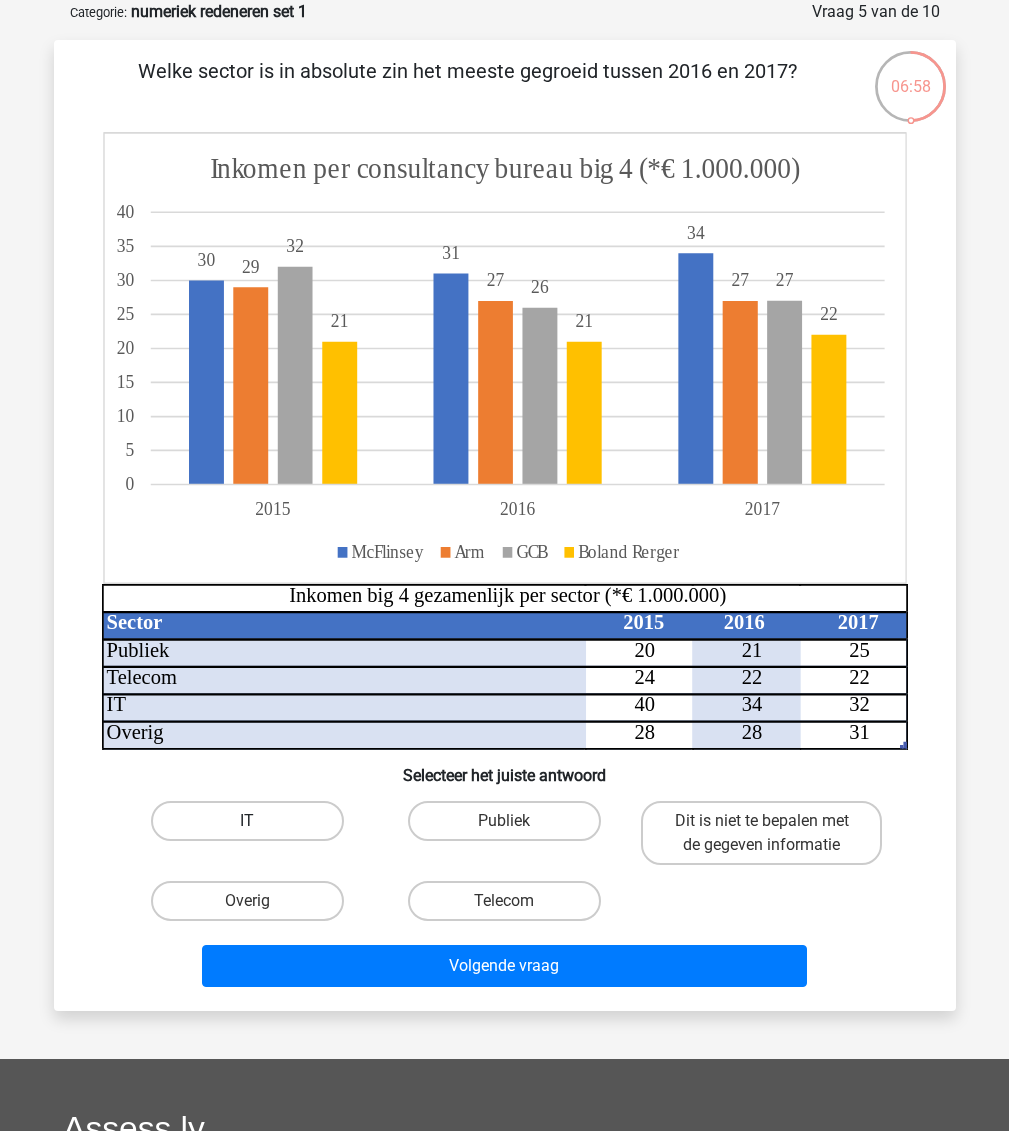 click on "IT" at bounding box center [247, 821] 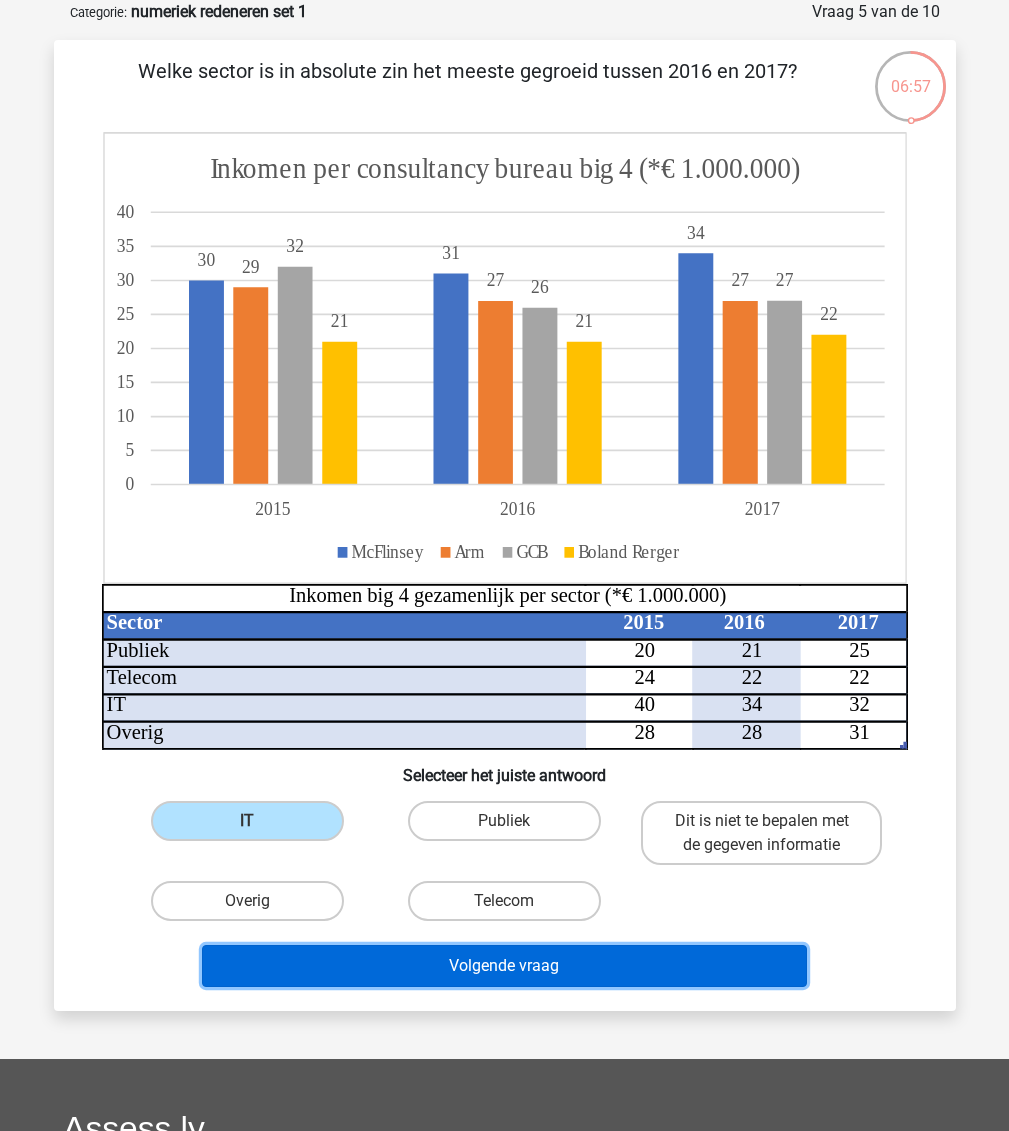 click on "Volgende vraag" at bounding box center (504, 966) 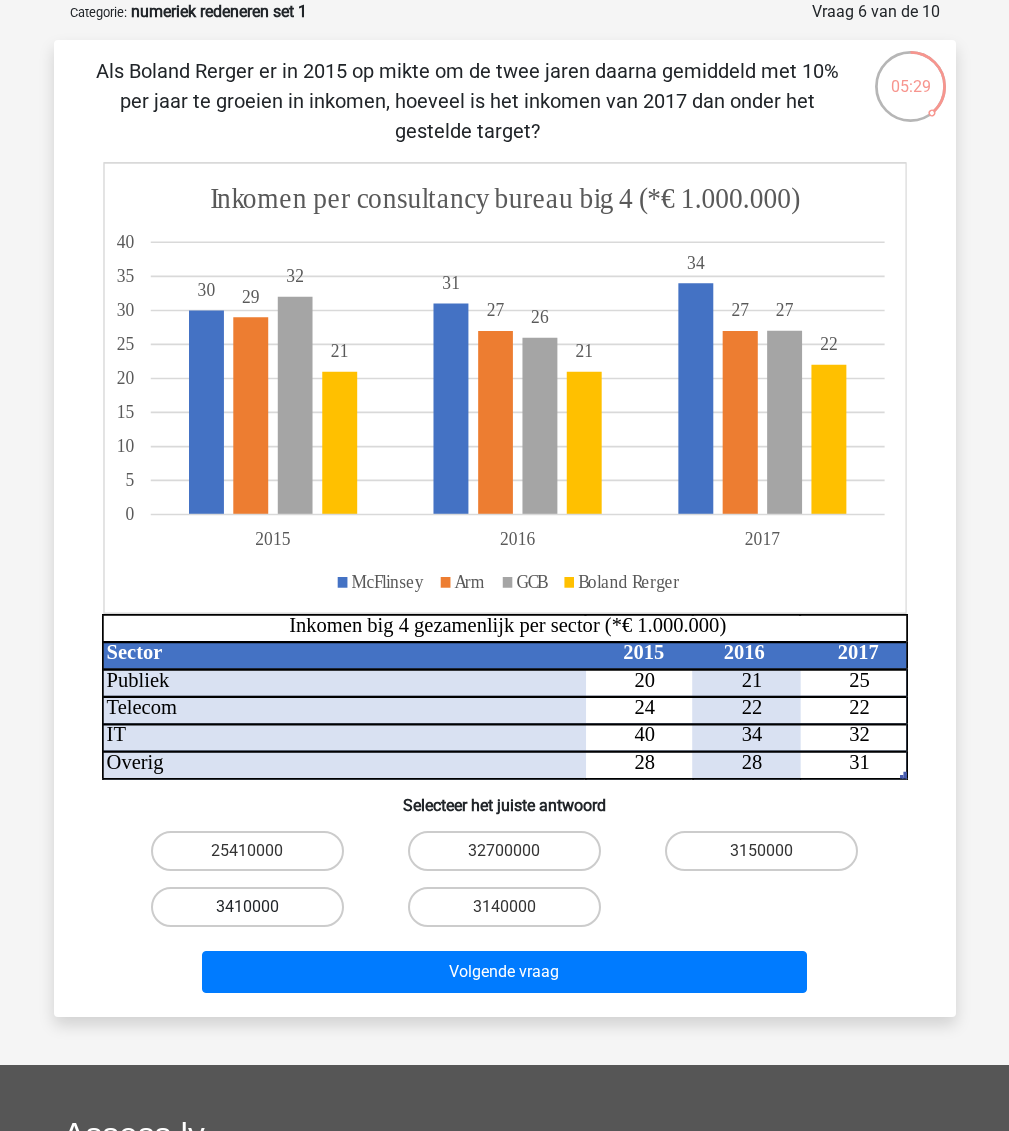 click on "3410000" at bounding box center [247, 907] 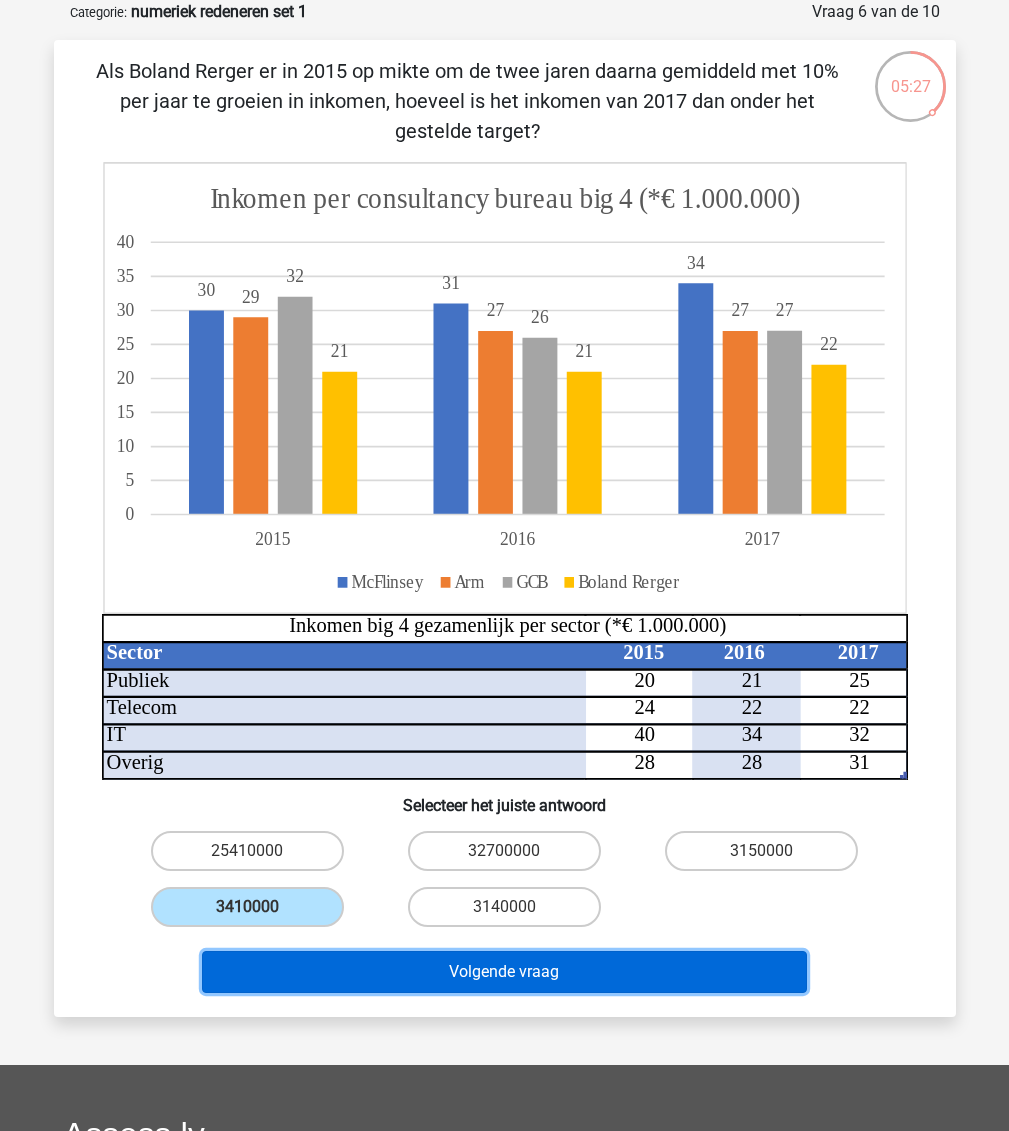 click on "Volgende vraag" at bounding box center [504, 972] 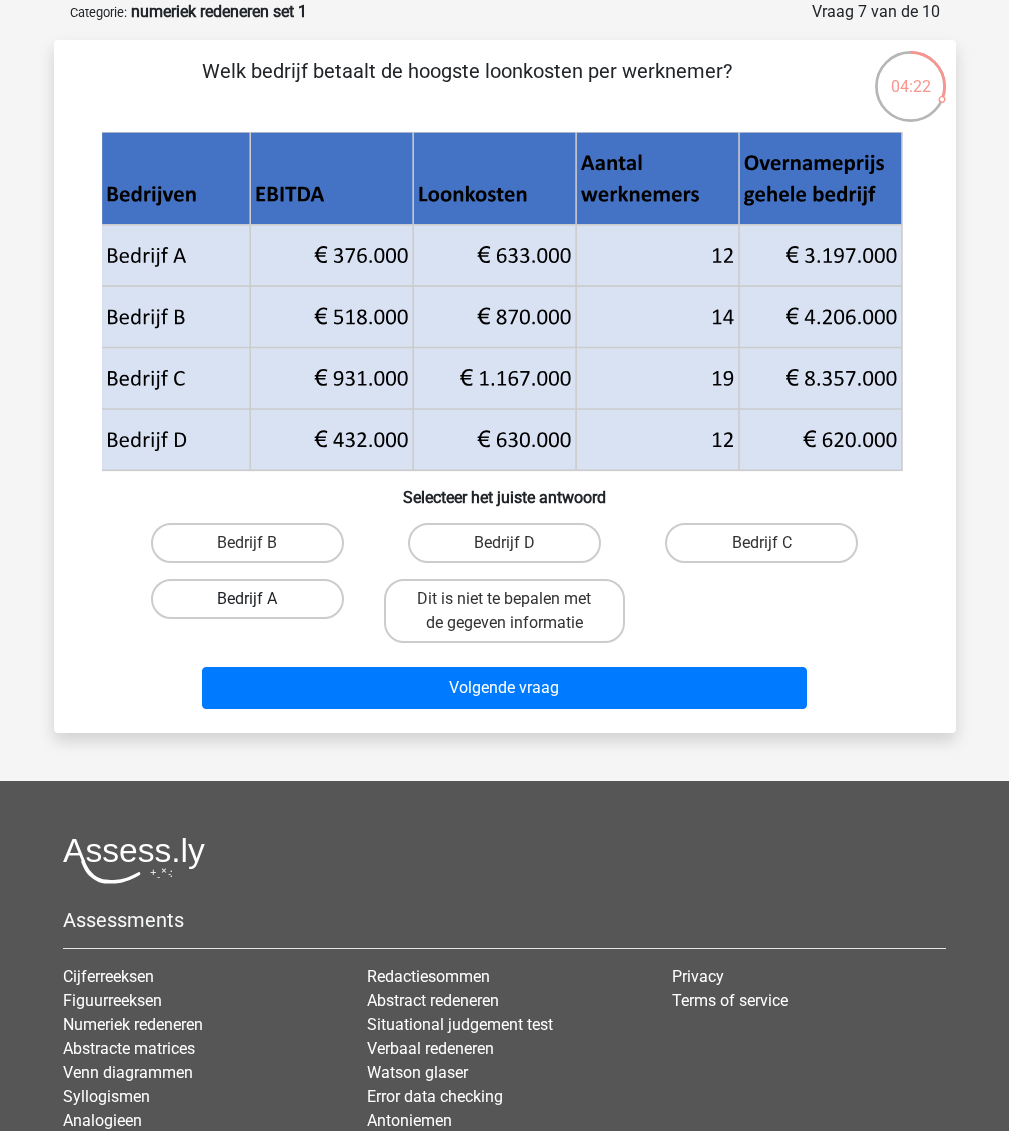 drag, startPoint x: 278, startPoint y: 543, endPoint x: 296, endPoint y: 580, distance: 41.14608 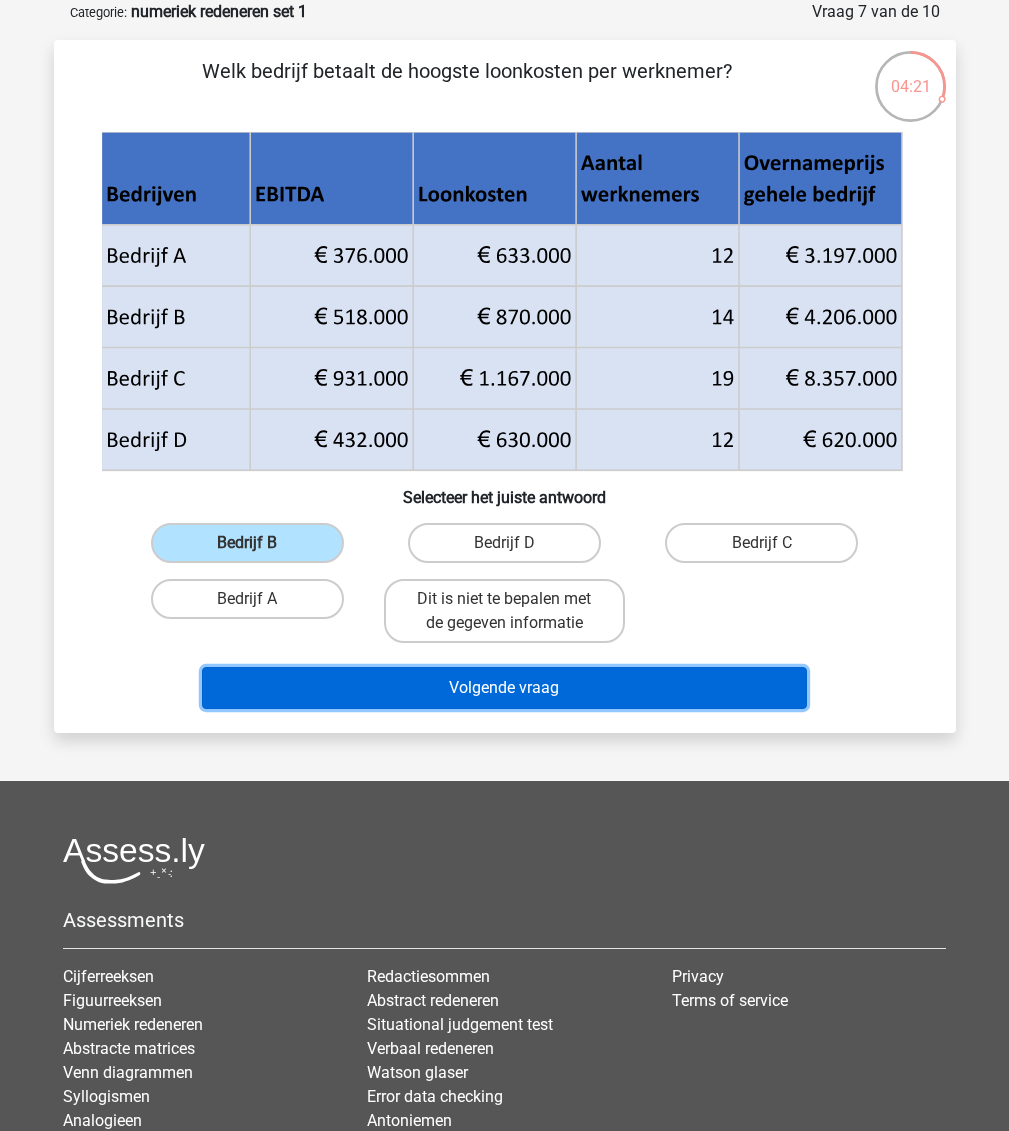 click on "Volgende vraag" at bounding box center [504, 688] 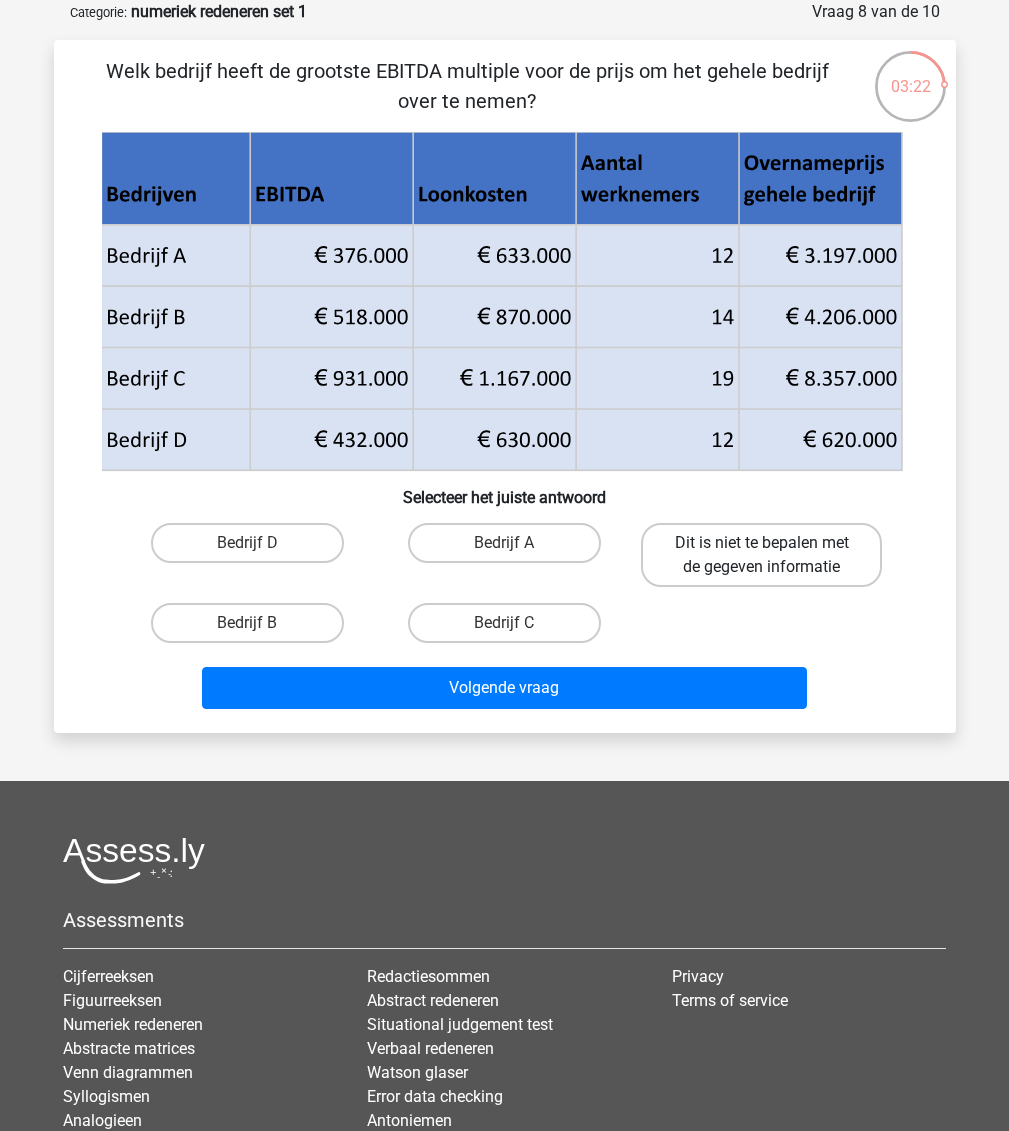 click on "Dit is niet te bepalen met de gegeven informatie" at bounding box center [761, 555] 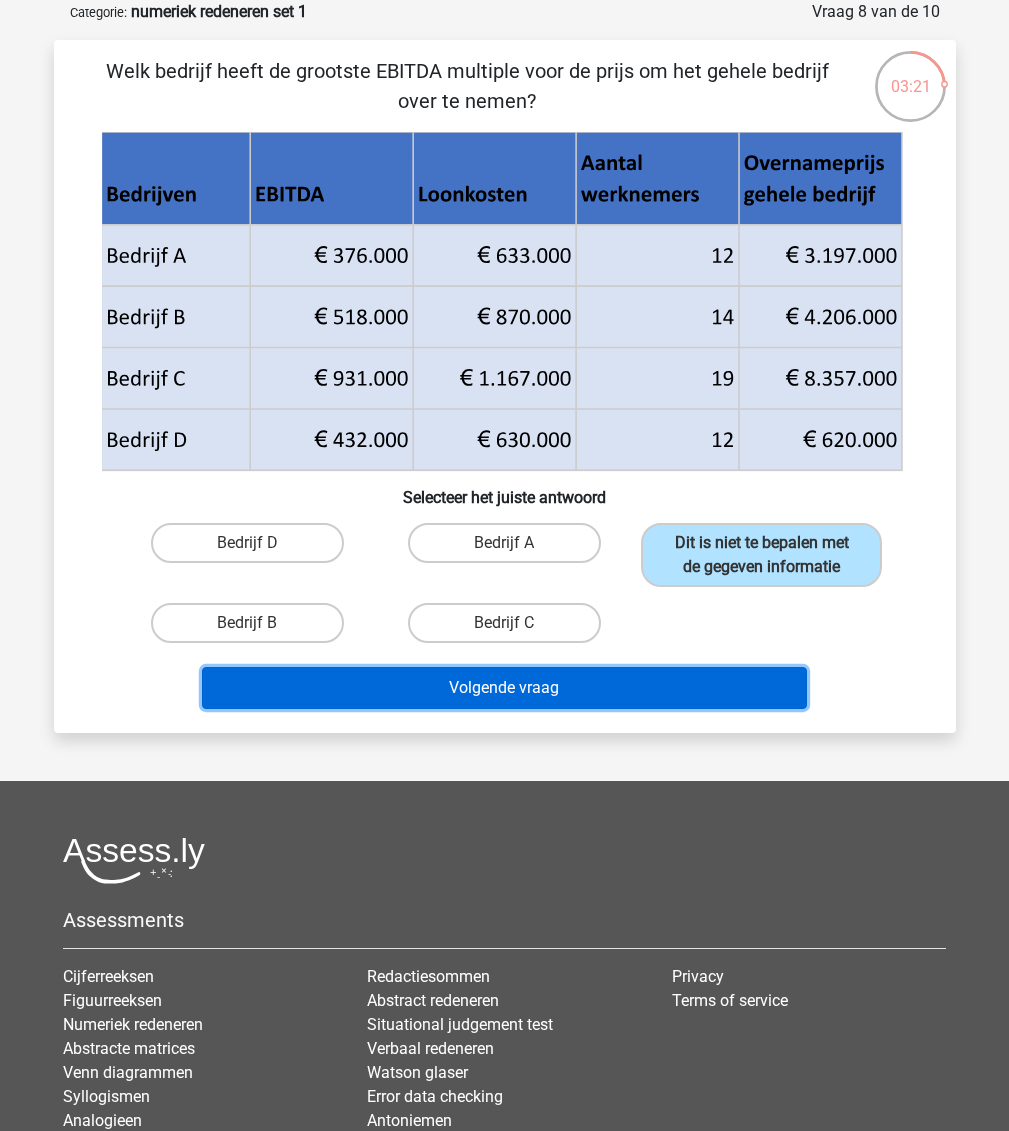click on "Volgende vraag" at bounding box center [504, 688] 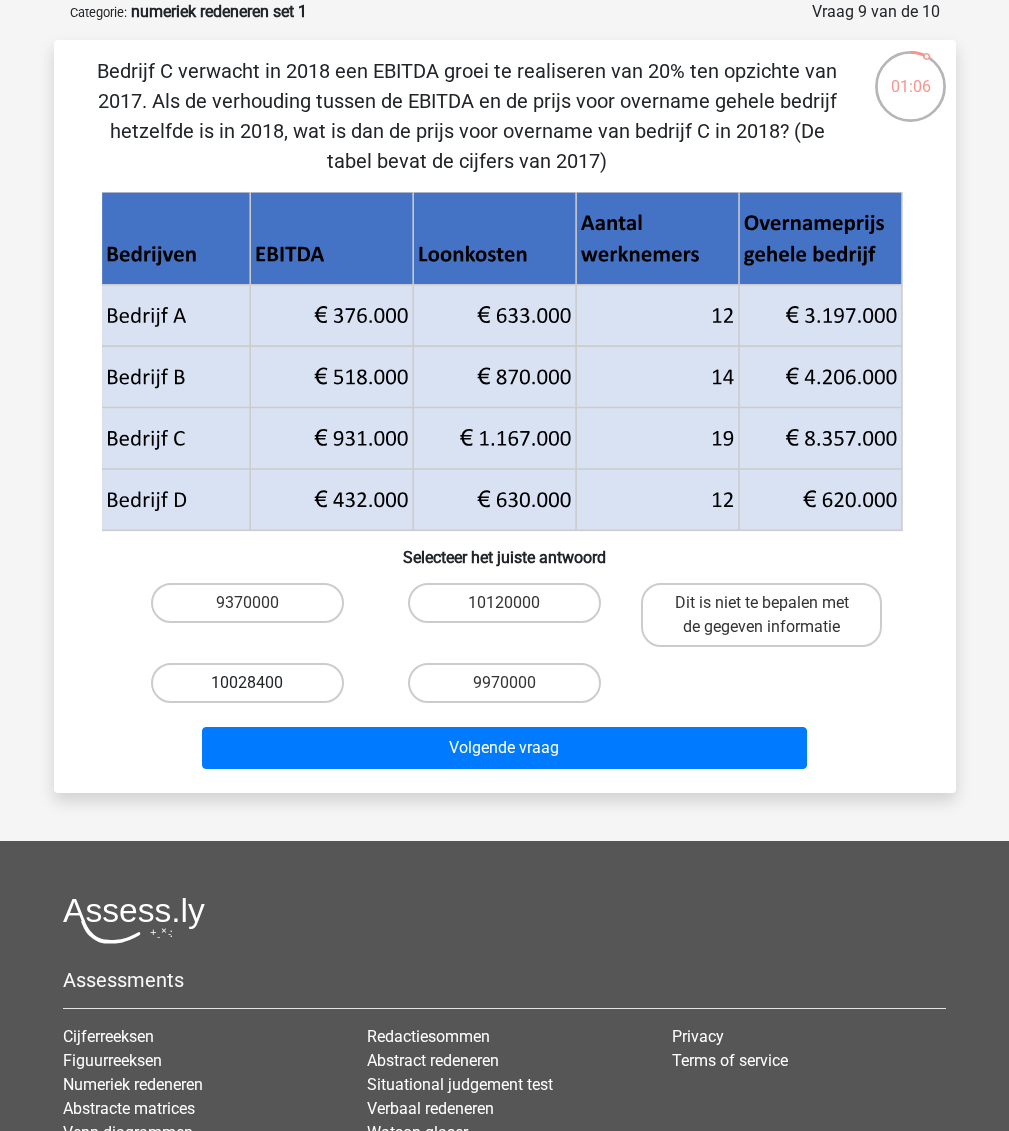 click on "10028400" at bounding box center [247, 683] 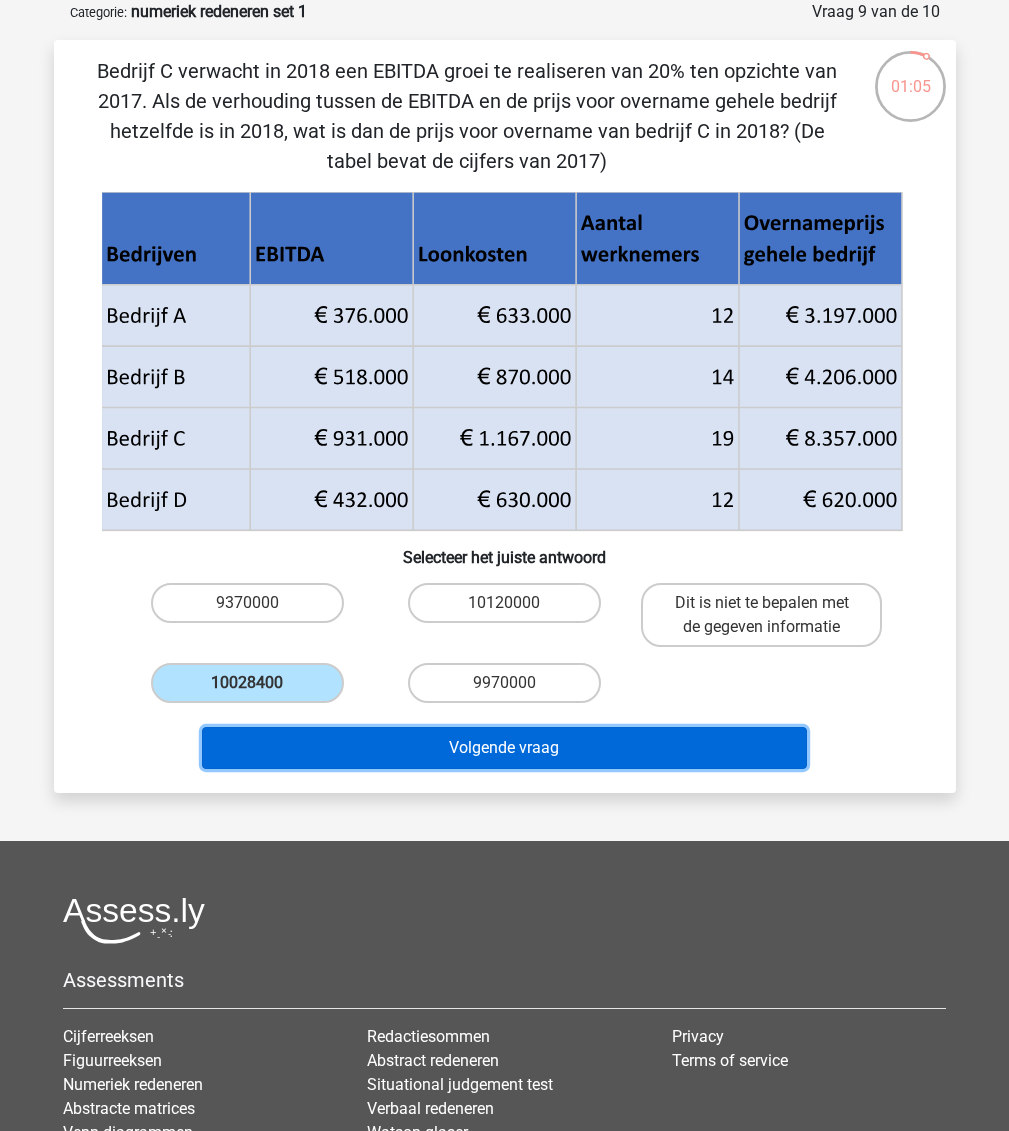 click on "Volgende vraag" at bounding box center [504, 748] 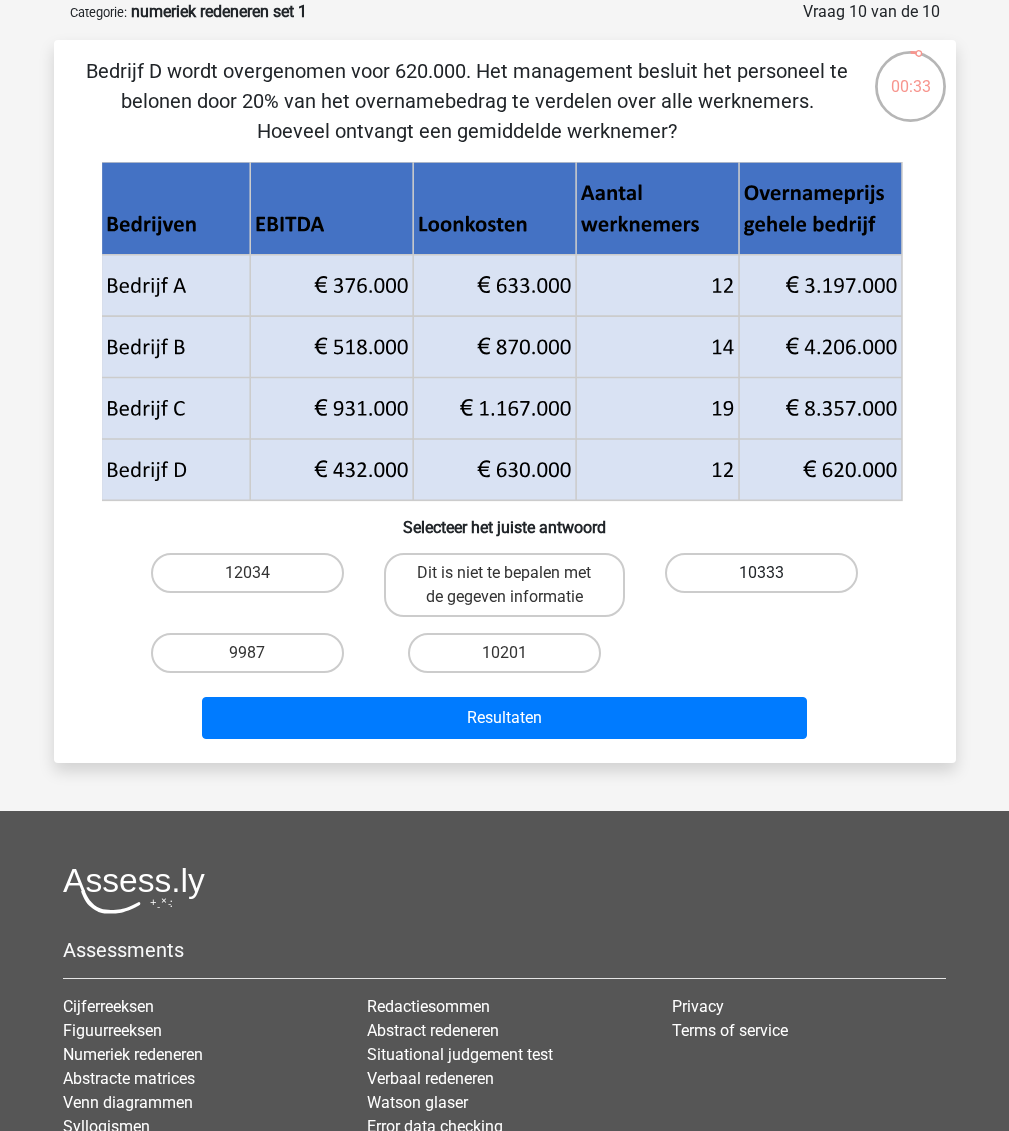 click on "10333" at bounding box center [761, 573] 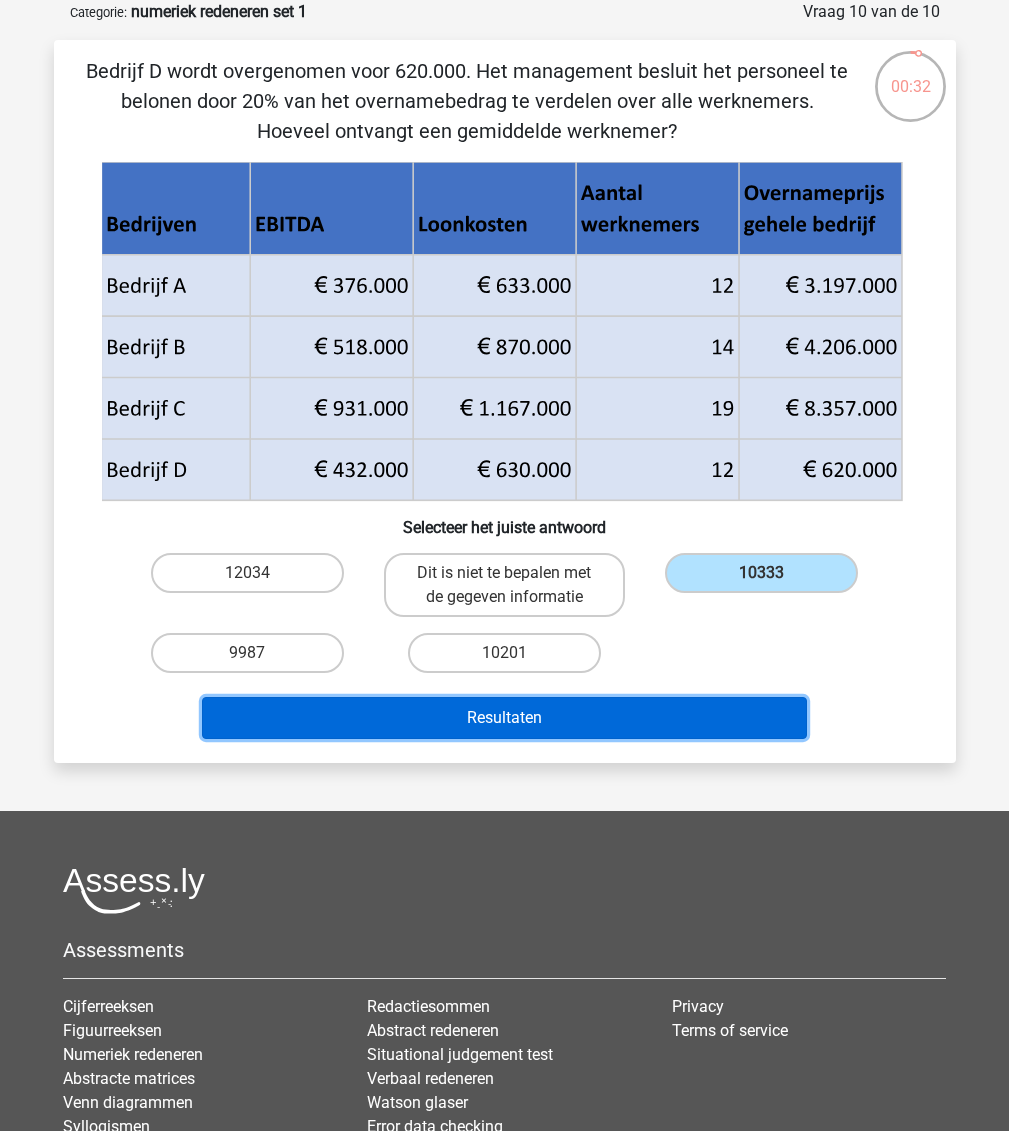 click on "Resultaten" at bounding box center (504, 718) 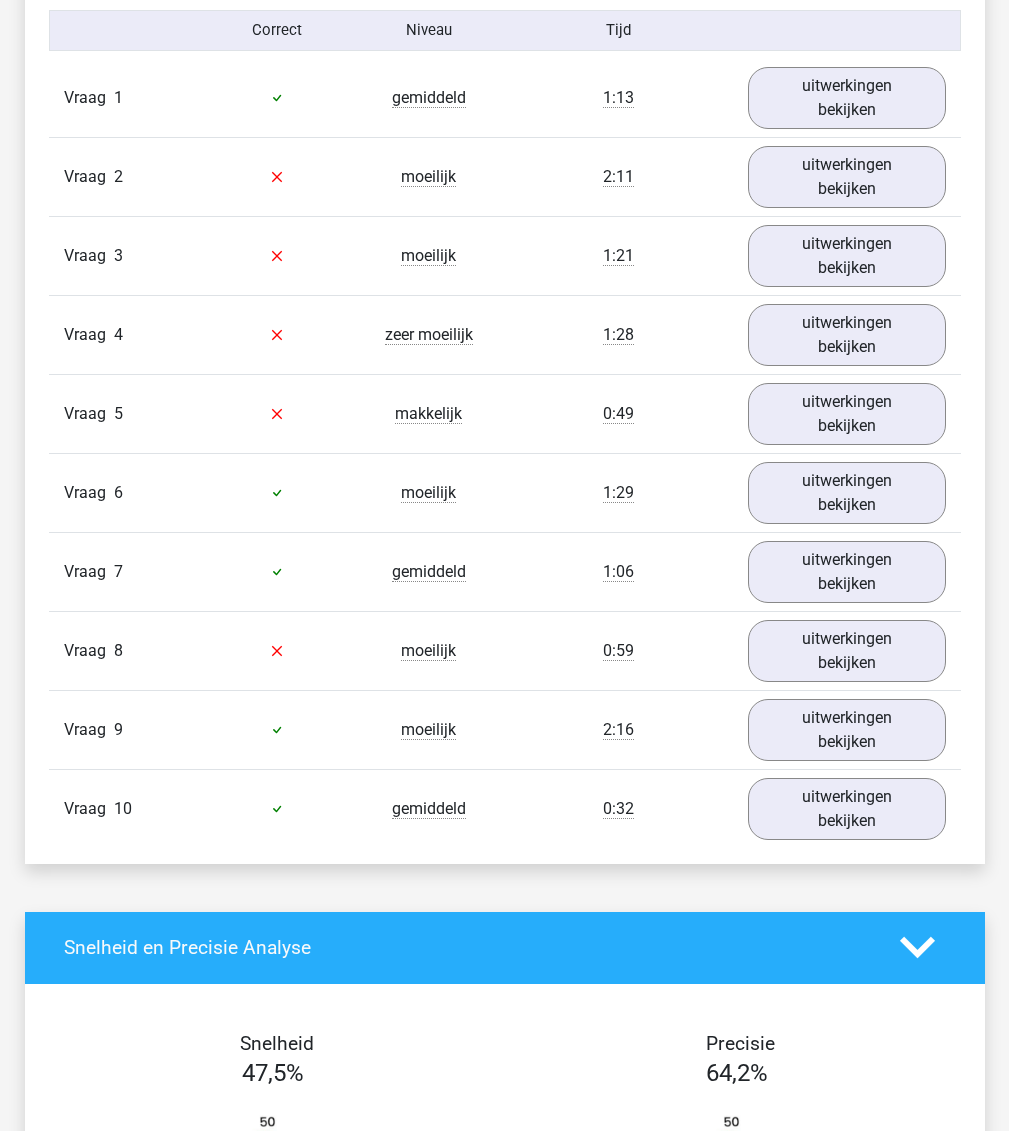 scroll, scrollTop: 1200, scrollLeft: 0, axis: vertical 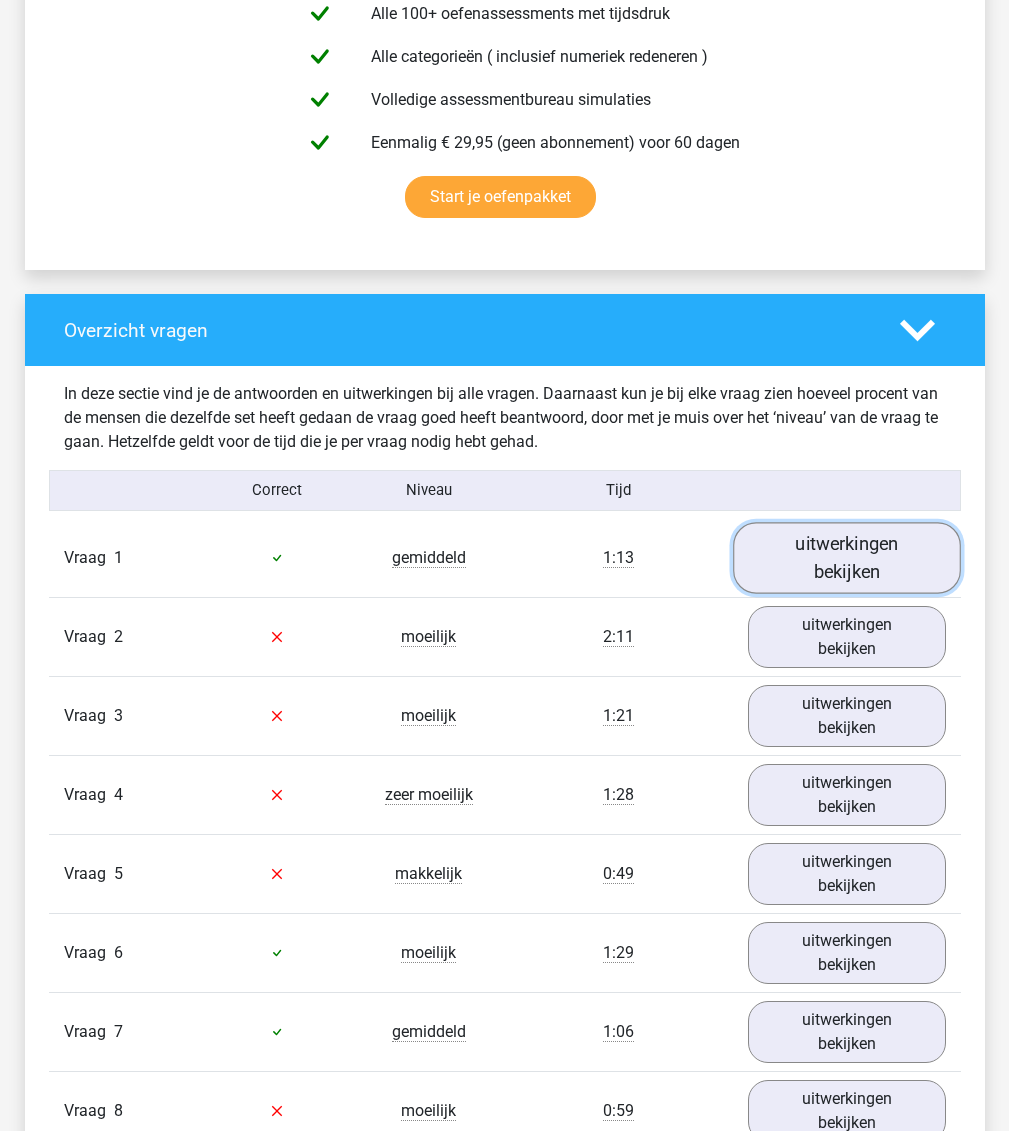 click on "uitwerkingen bekijken" at bounding box center (847, 557) 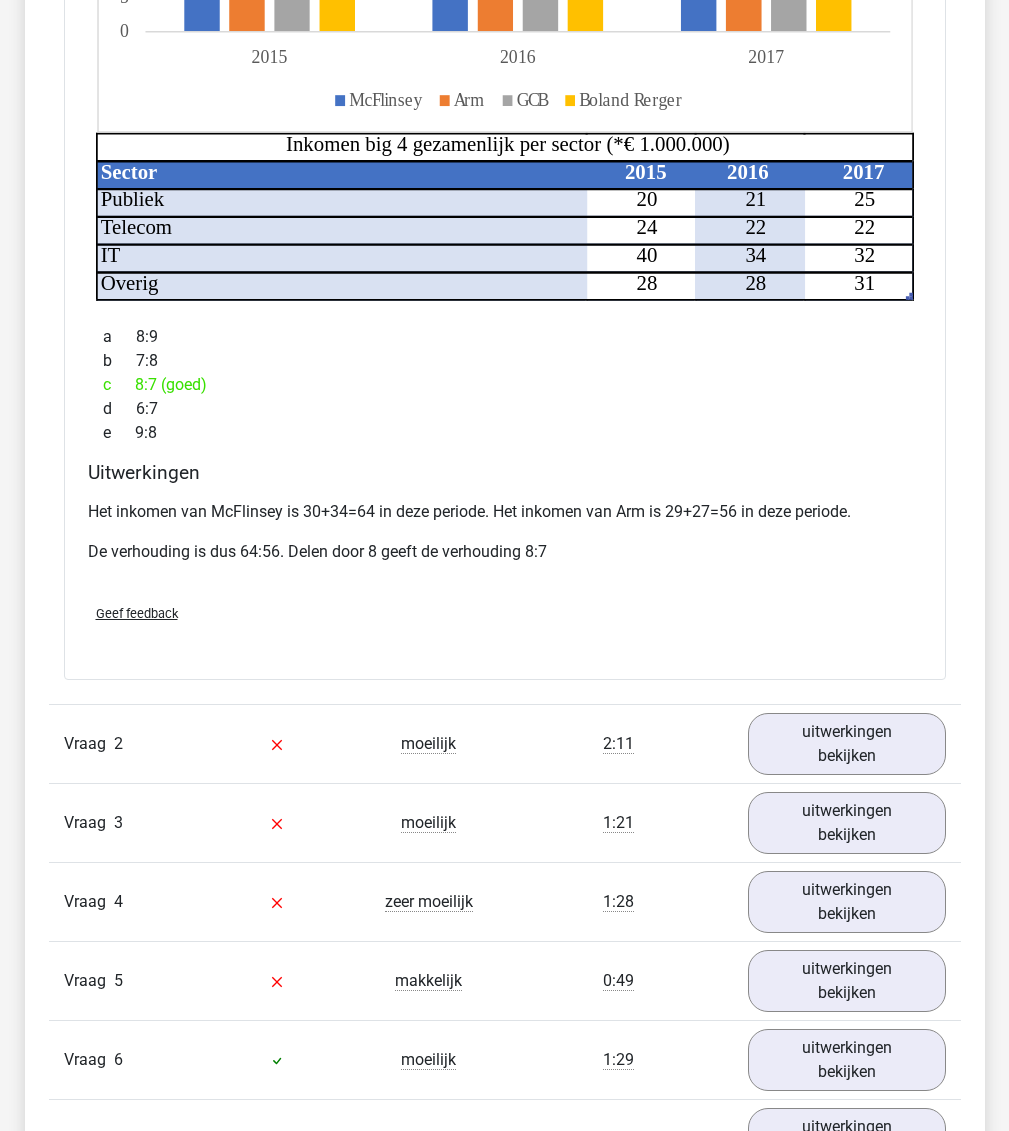 scroll, scrollTop: 2280, scrollLeft: 0, axis: vertical 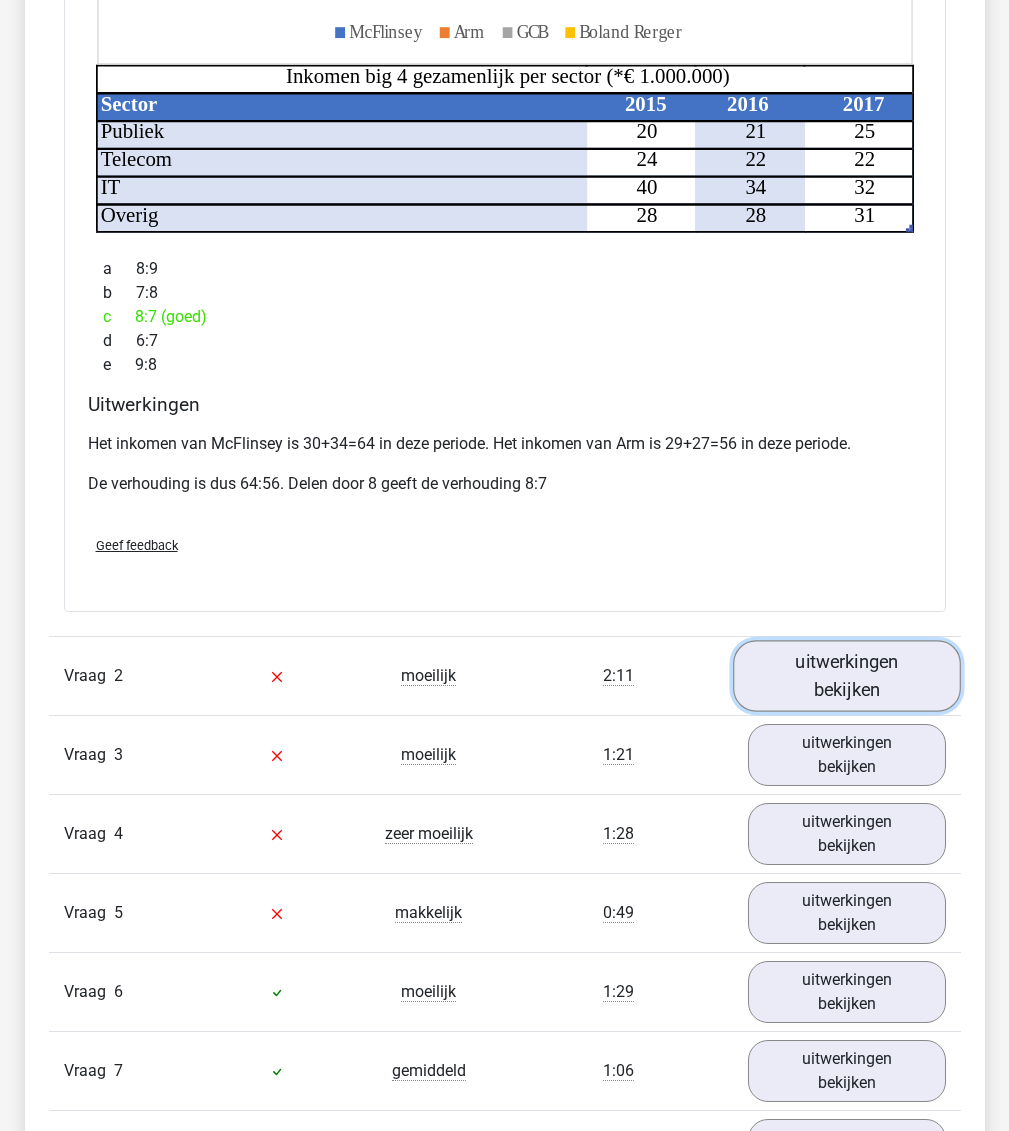 click on "uitwerkingen bekijken" at bounding box center (847, 675) 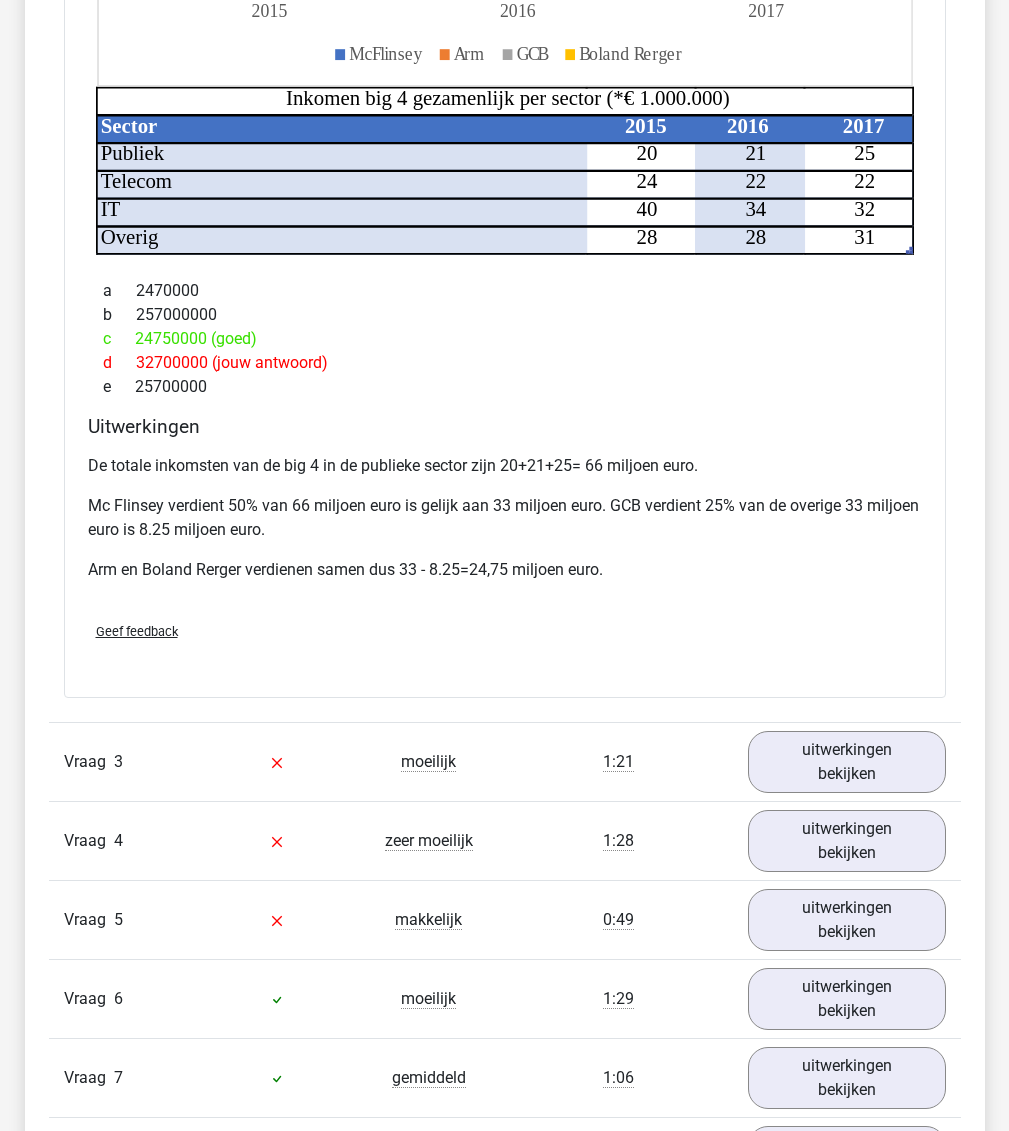 scroll, scrollTop: 3720, scrollLeft: 0, axis: vertical 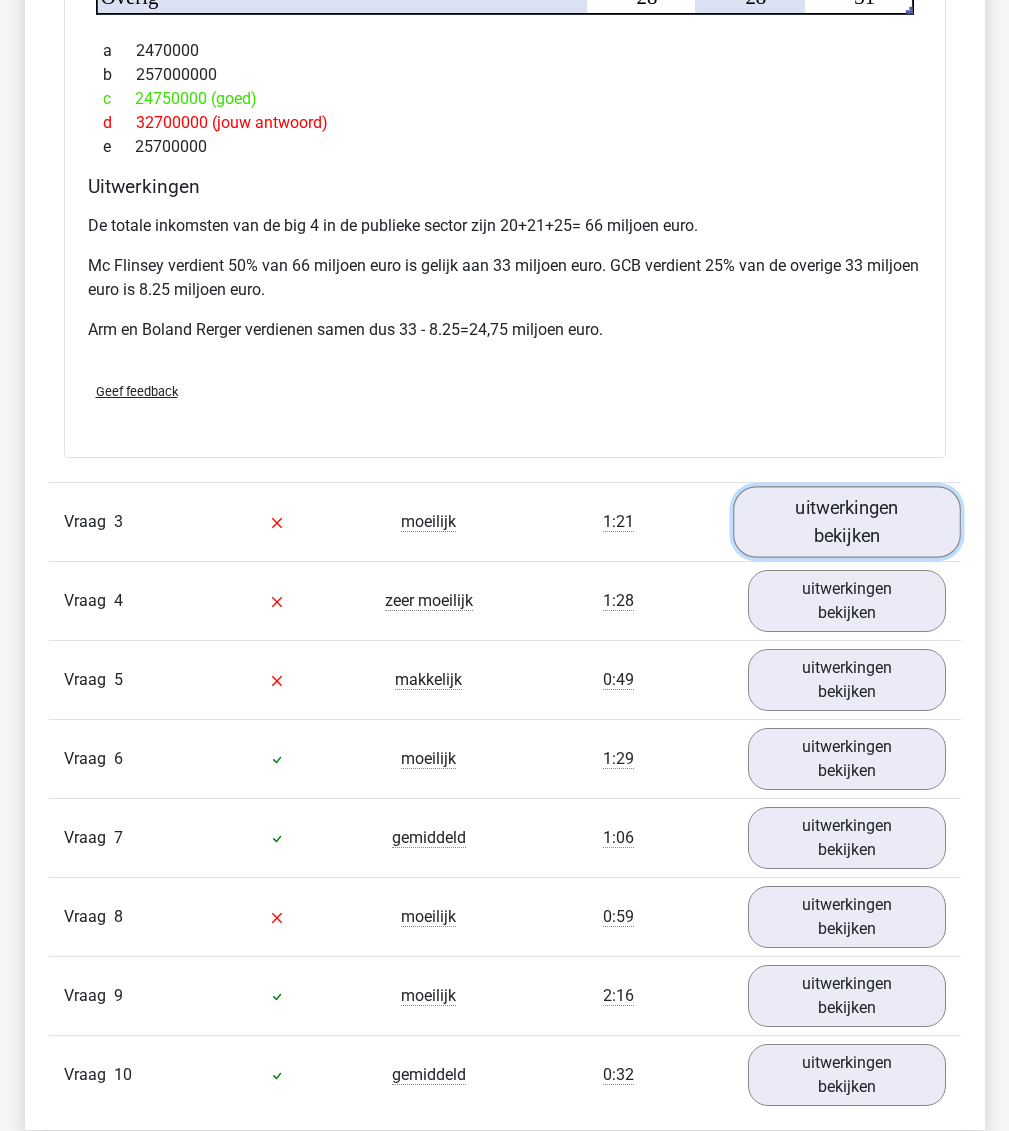 click on "uitwerkingen bekijken" at bounding box center (847, 521) 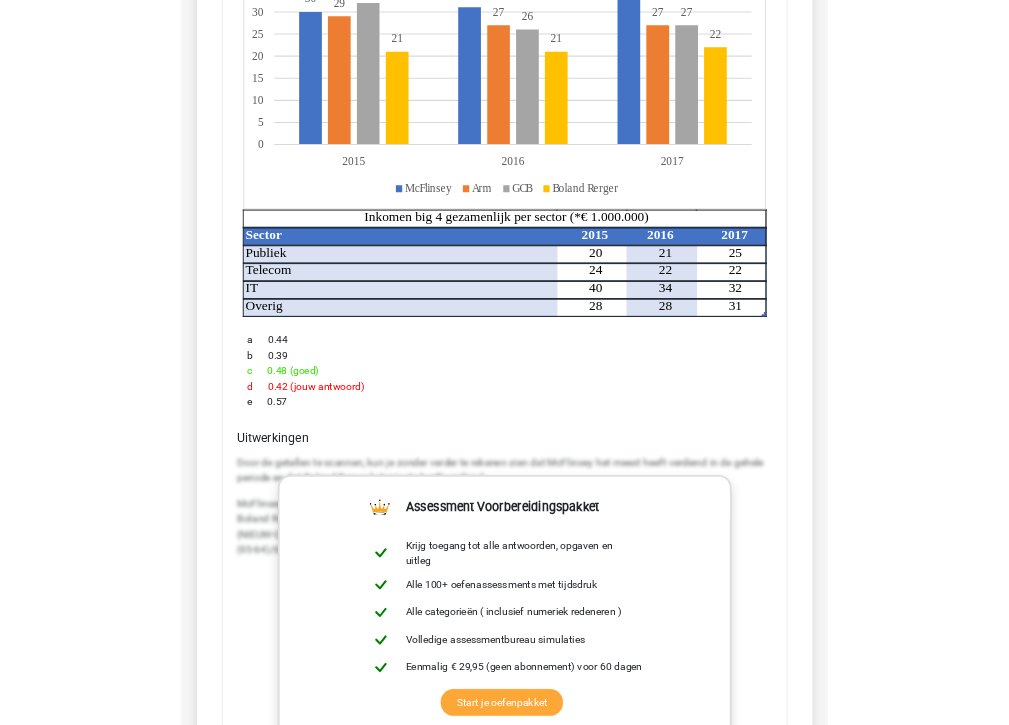 scroll, scrollTop: 4800, scrollLeft: 0, axis: vertical 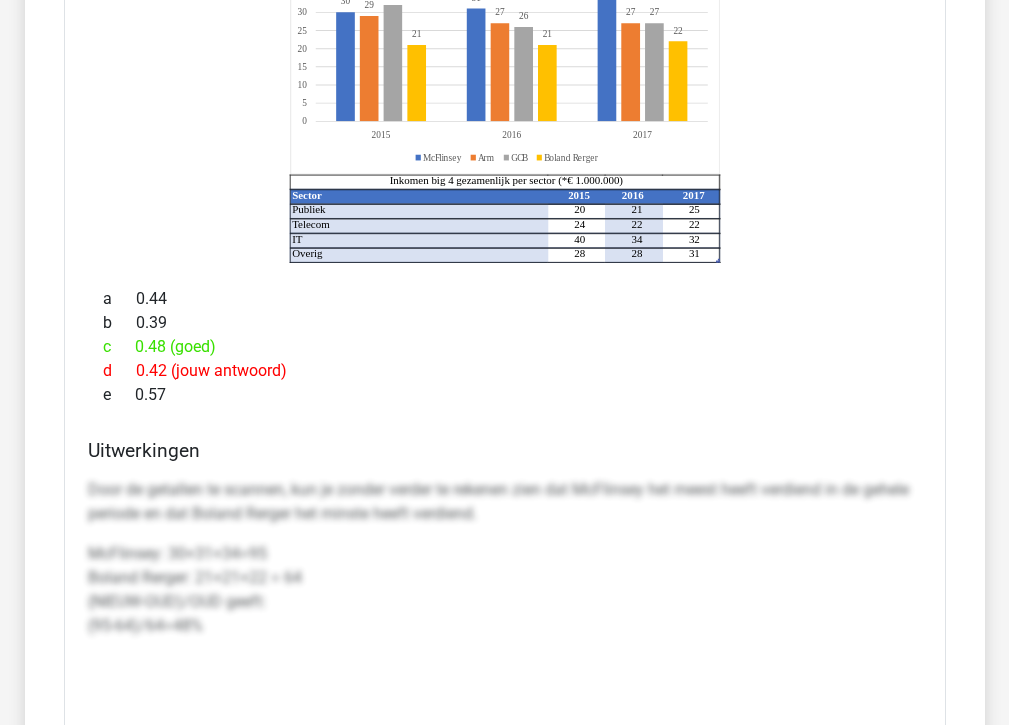 click on "Door de getallen te scannen, kun je zonder verder te rekenen zien dat McFlinsey het meest heeft verdiend in de gehele periode en dat Boland Rerger het minste heeft verdiend." at bounding box center (505, 502) 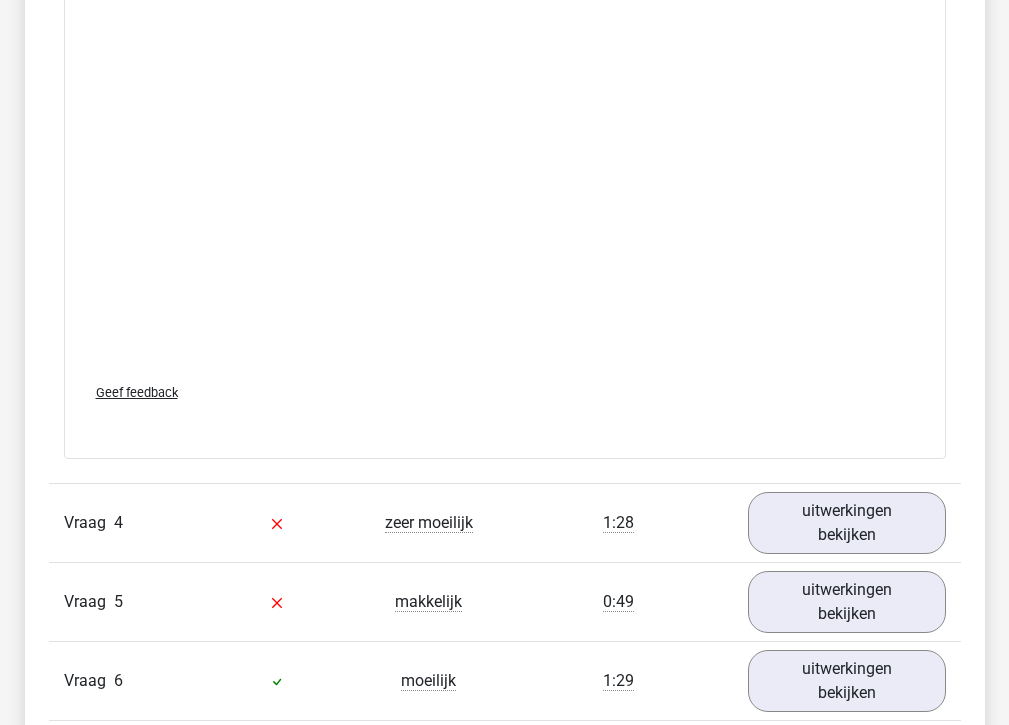 scroll, scrollTop: 4680, scrollLeft: 0, axis: vertical 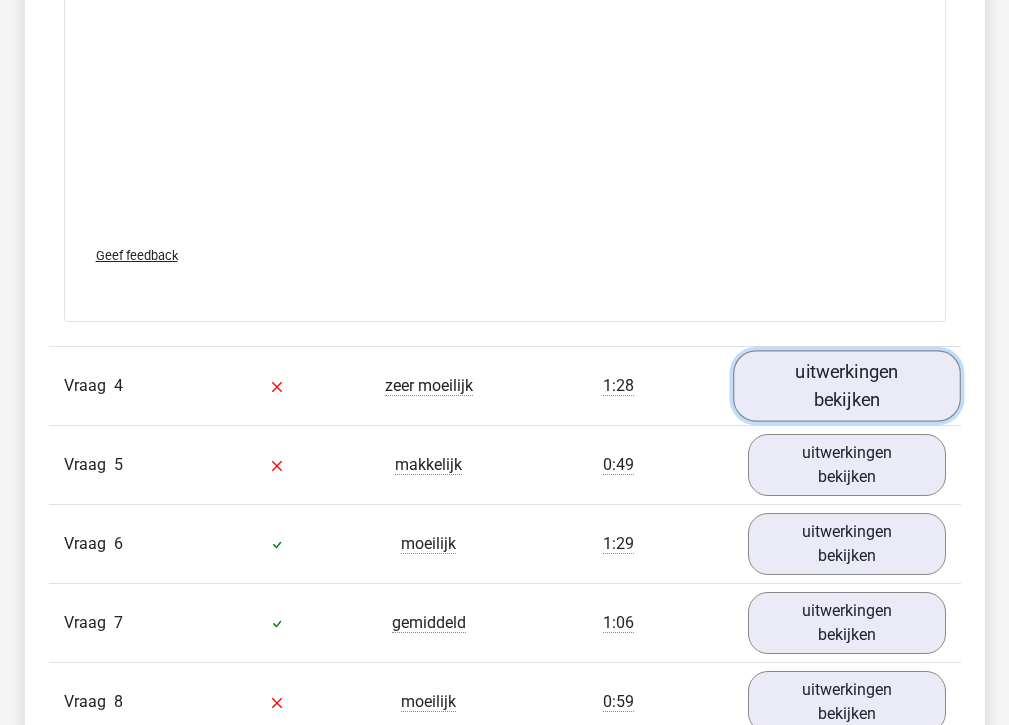 click on "uitwerkingen bekijken" at bounding box center [847, 385] 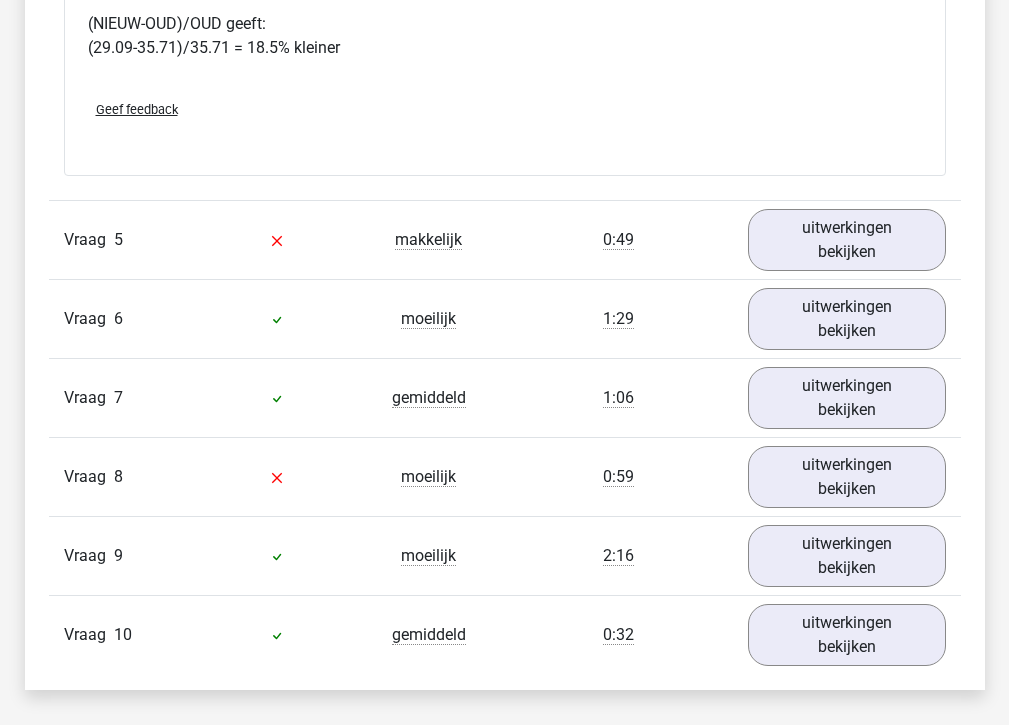 scroll, scrollTop: 5880, scrollLeft: 0, axis: vertical 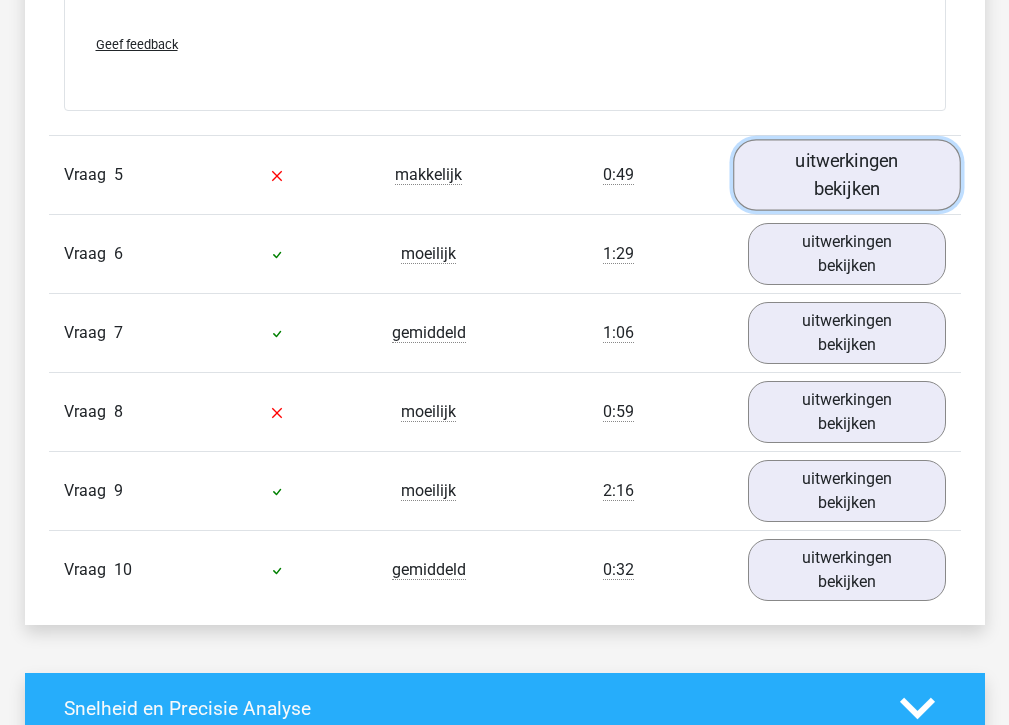 click on "uitwerkingen bekijken" at bounding box center (847, 174) 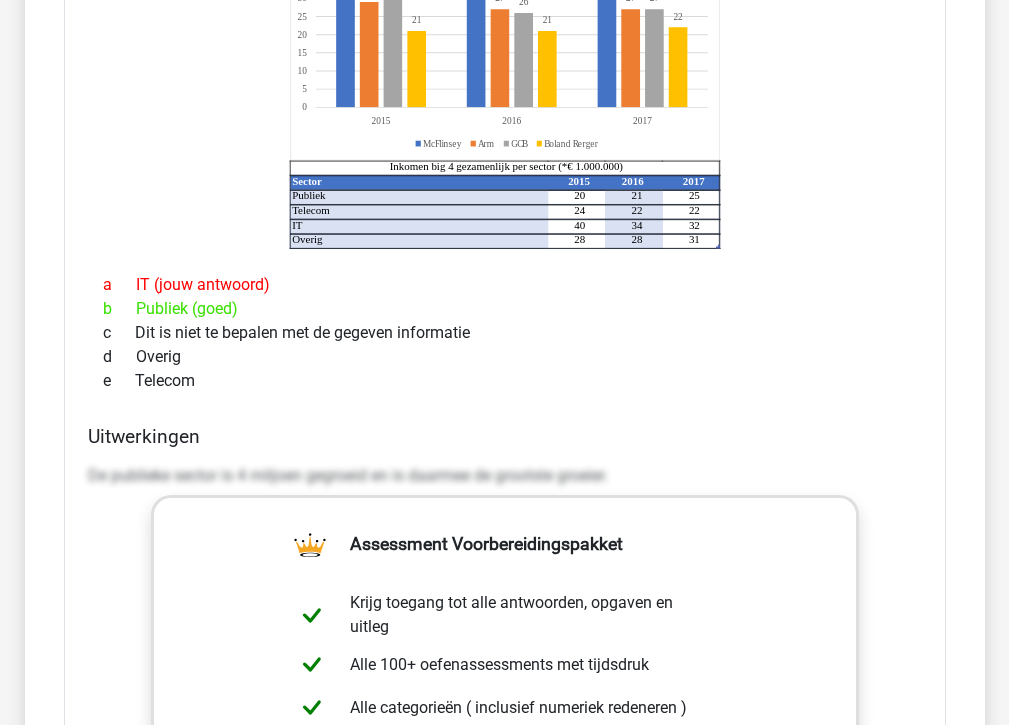 scroll, scrollTop: 6480, scrollLeft: 0, axis: vertical 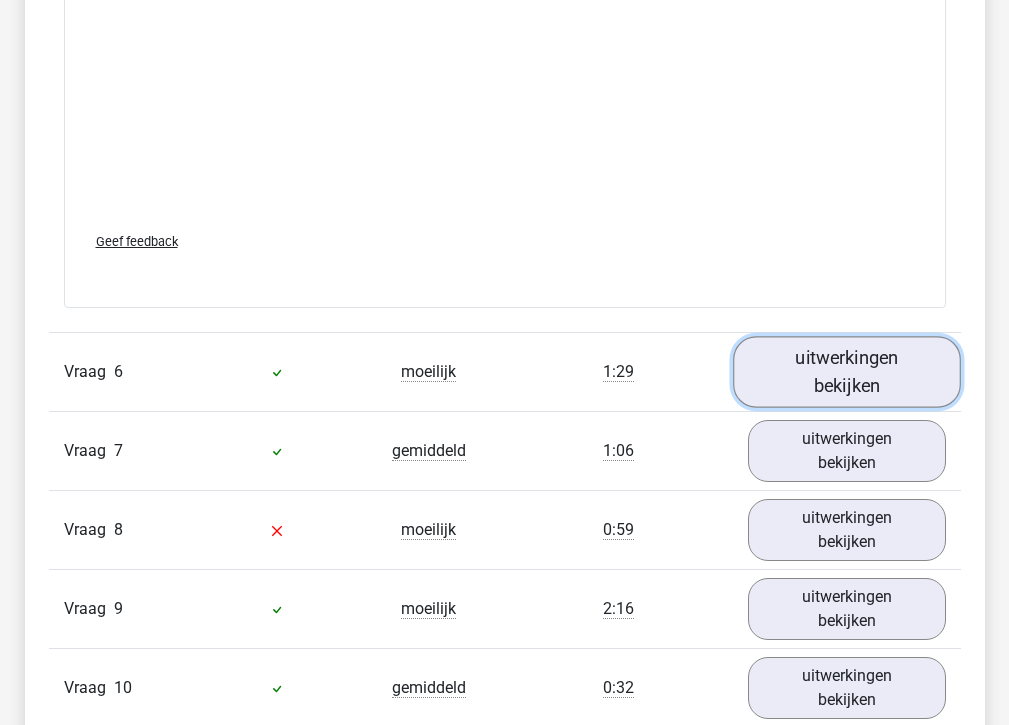 click on "uitwerkingen bekijken" at bounding box center (847, 372) 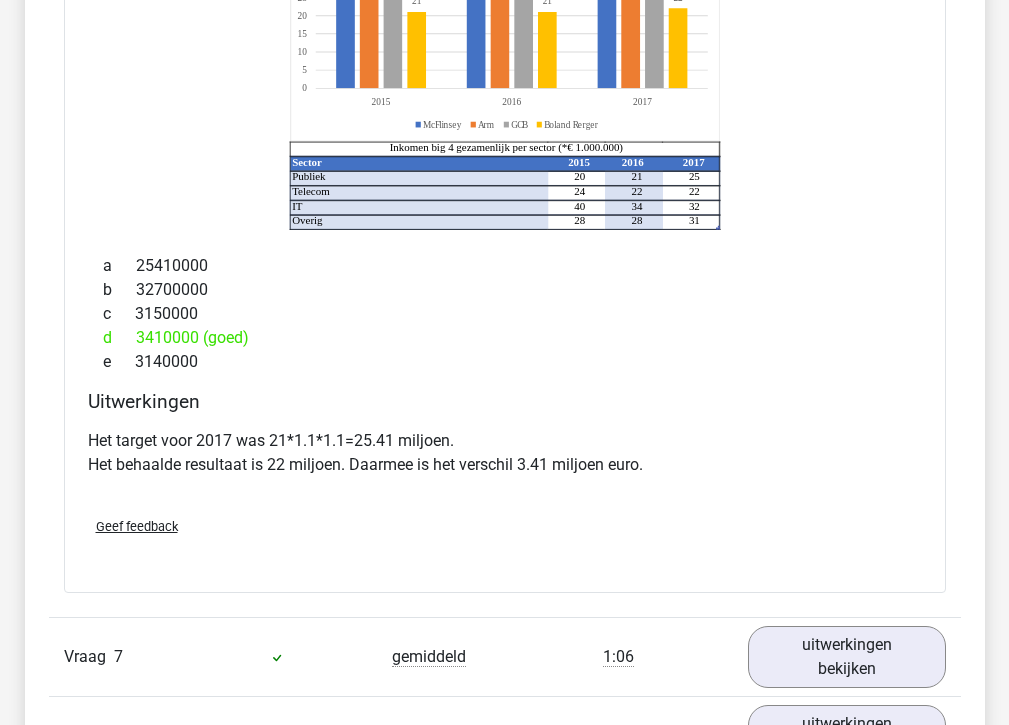 scroll, scrollTop: 7920, scrollLeft: 0, axis: vertical 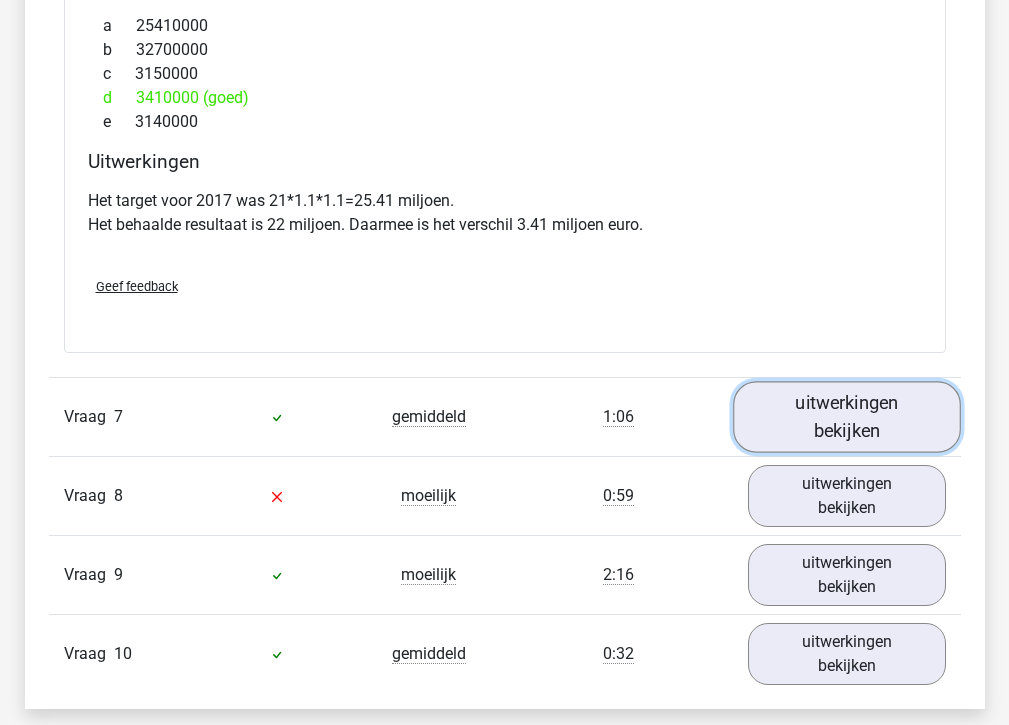 click on "uitwerkingen bekijken" at bounding box center (847, 417) 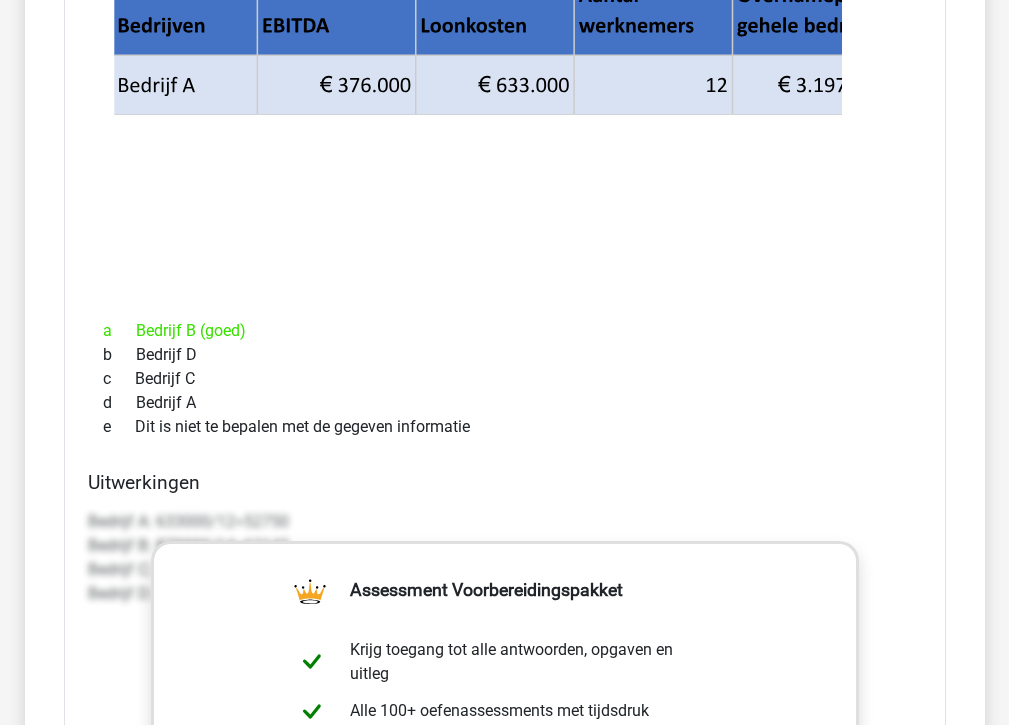scroll, scrollTop: 8520, scrollLeft: 0, axis: vertical 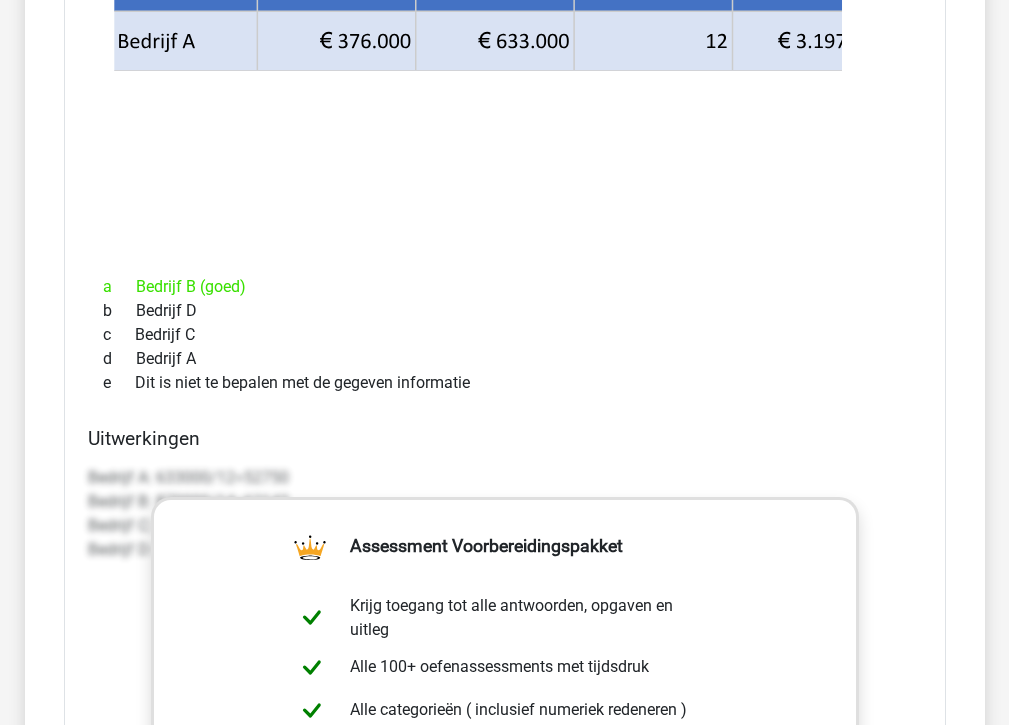 drag, startPoint x: 787, startPoint y: 543, endPoint x: 947, endPoint y: 557, distance: 160.61133 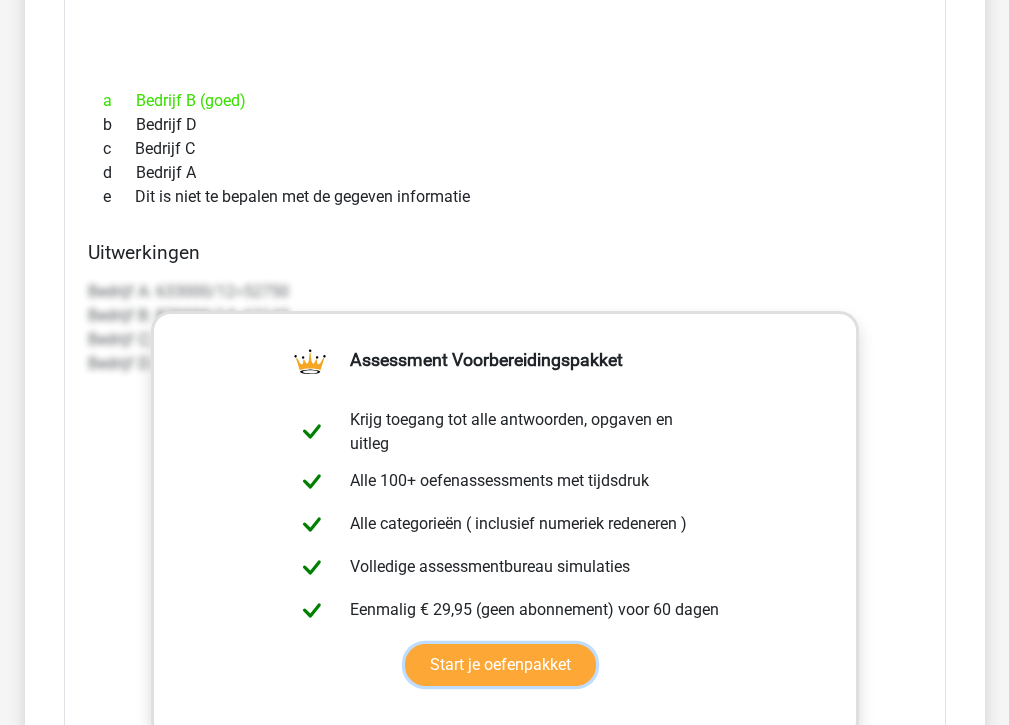 scroll, scrollTop: 8880, scrollLeft: 0, axis: vertical 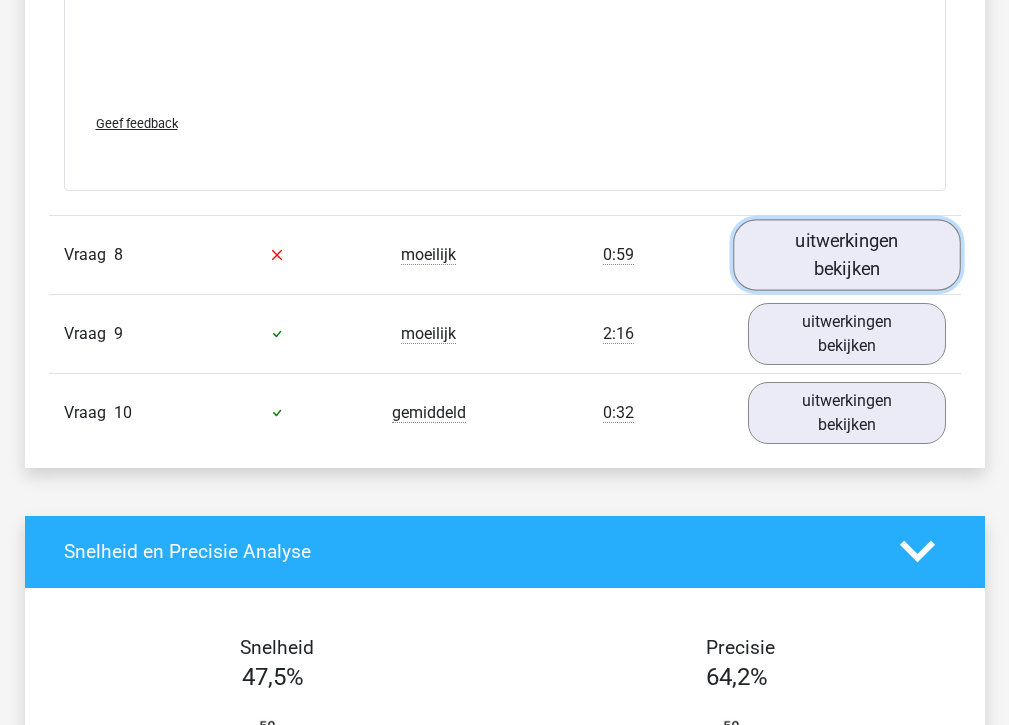 click on "uitwerkingen bekijken" at bounding box center [847, 254] 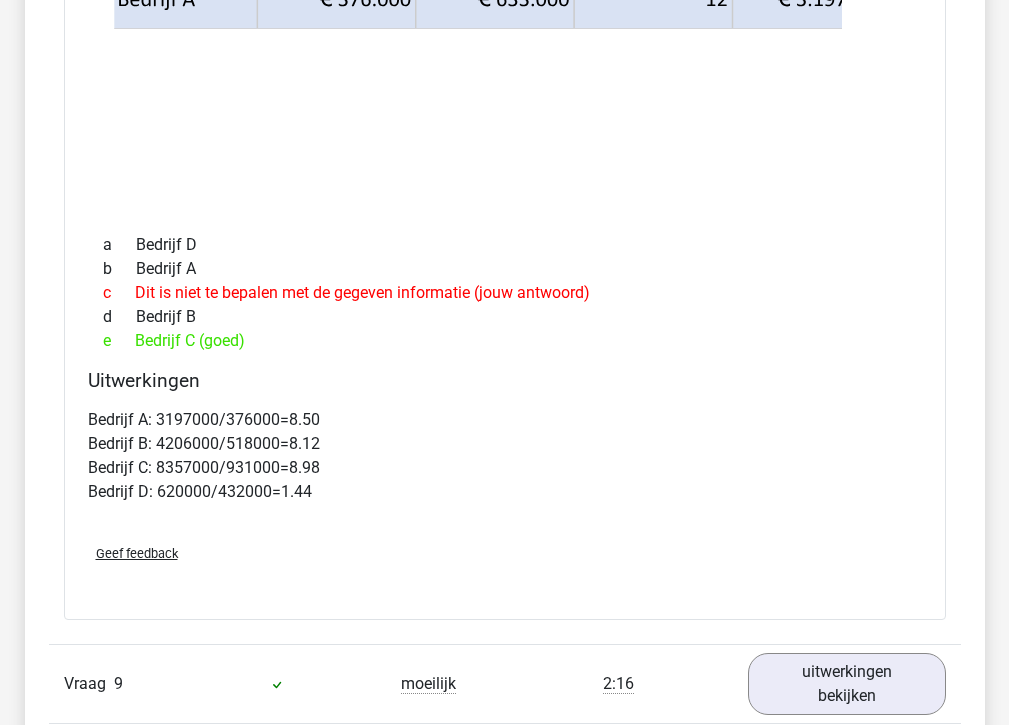 scroll, scrollTop: 10320, scrollLeft: 0, axis: vertical 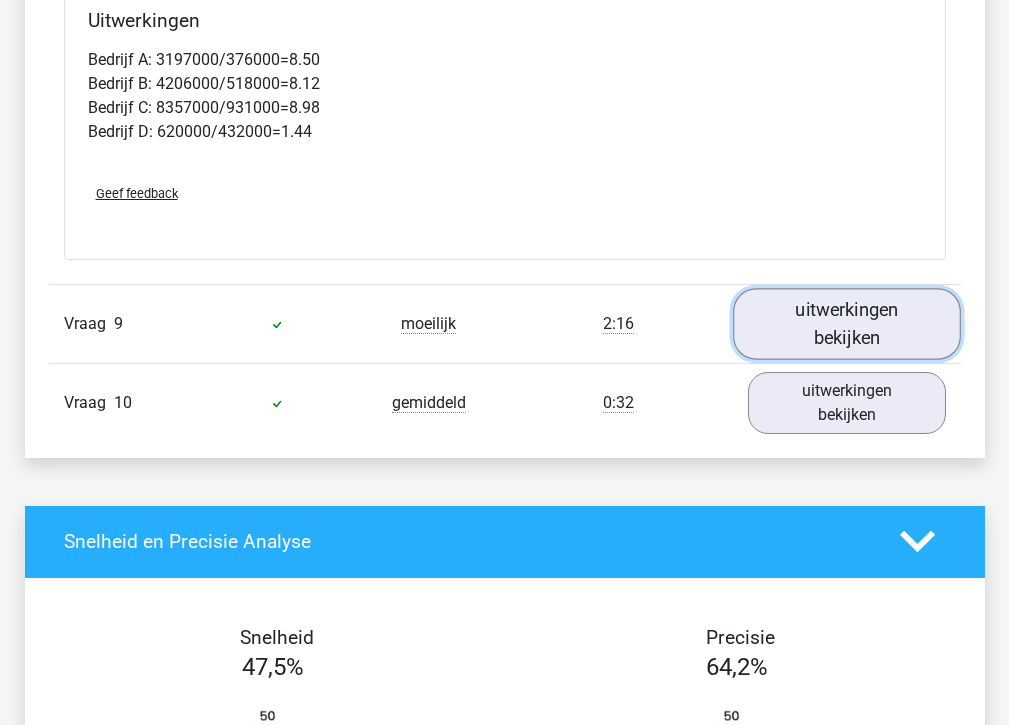 click on "uitwerkingen bekijken" at bounding box center (847, 323) 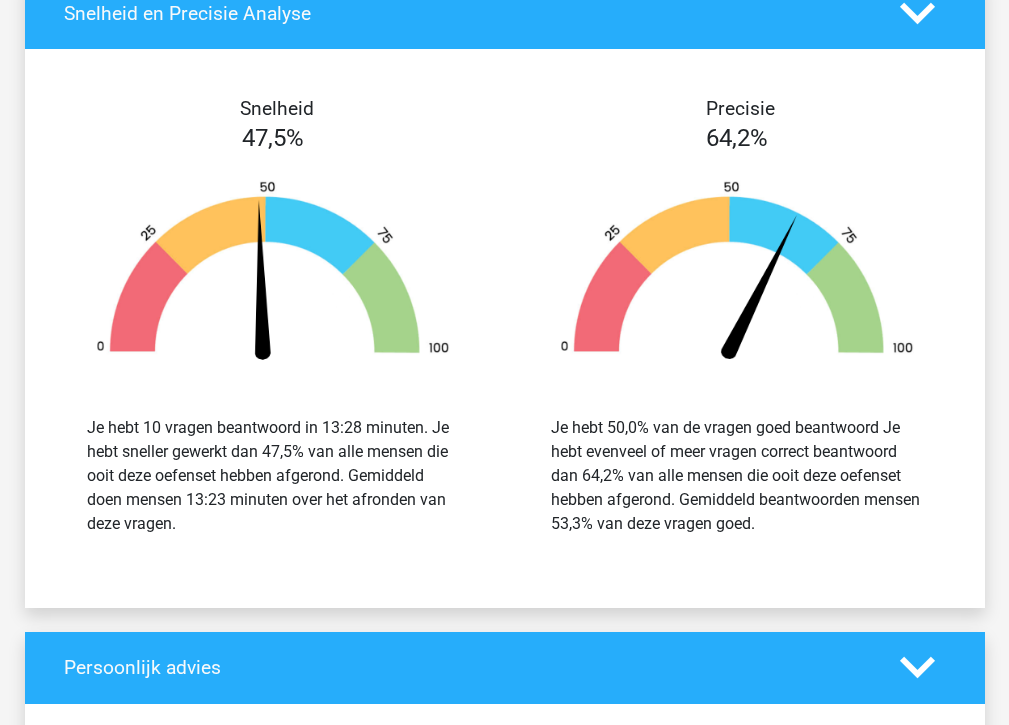 scroll, scrollTop: 12000, scrollLeft: 0, axis: vertical 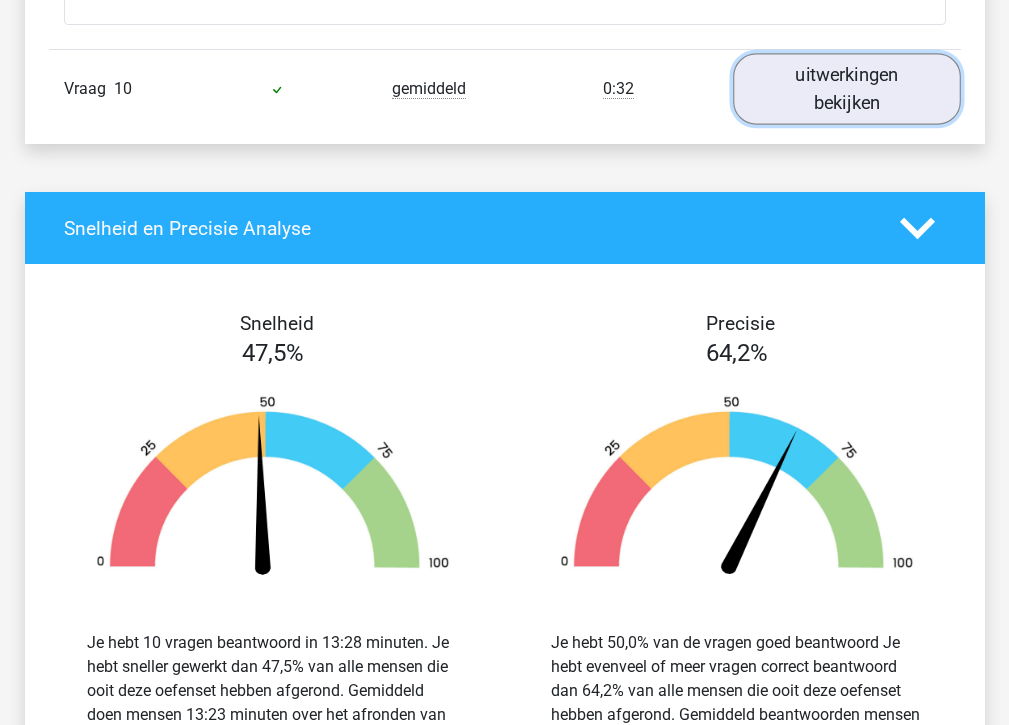 click on "uitwerkingen bekijken" at bounding box center [847, 88] 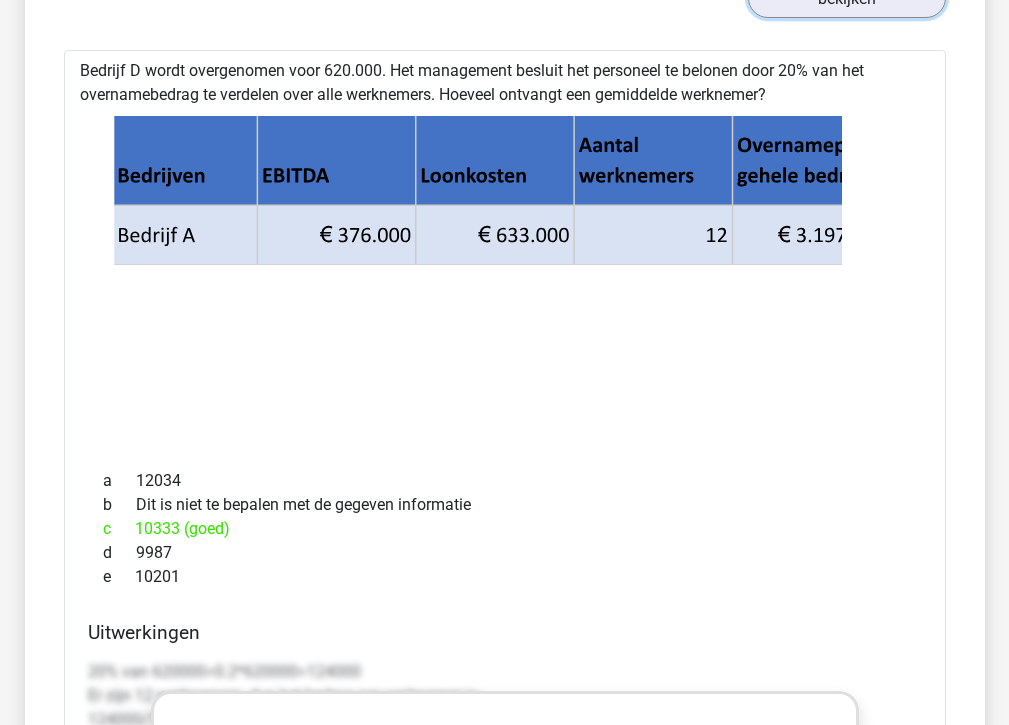 scroll, scrollTop: 12240, scrollLeft: 0, axis: vertical 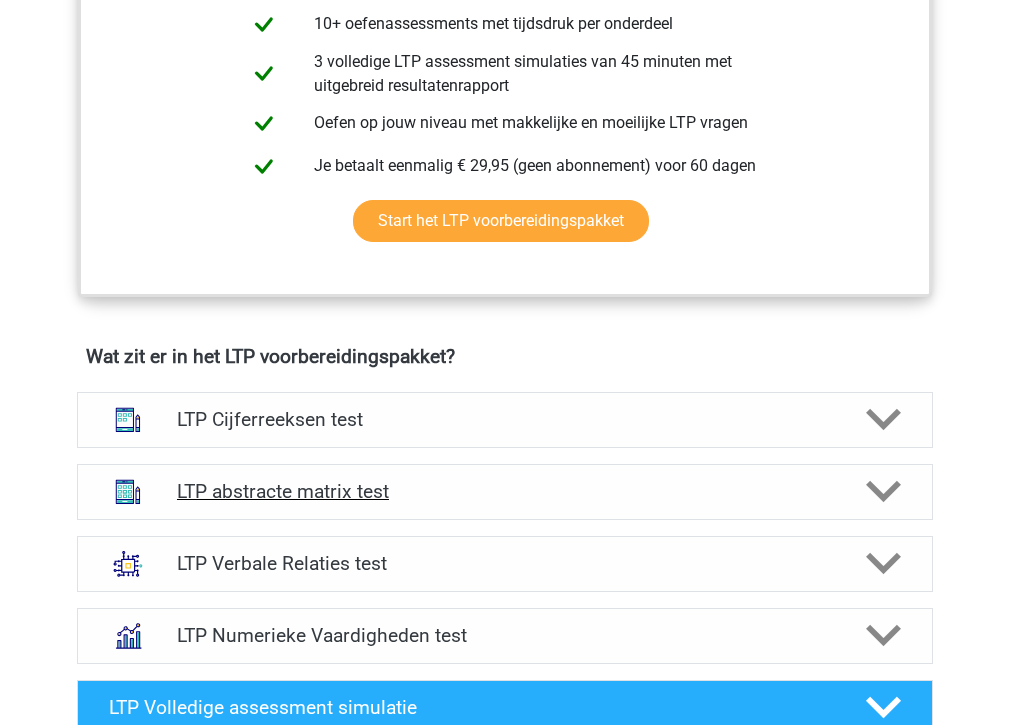 click on "LTP abstracte matrix test" at bounding box center (504, 491) 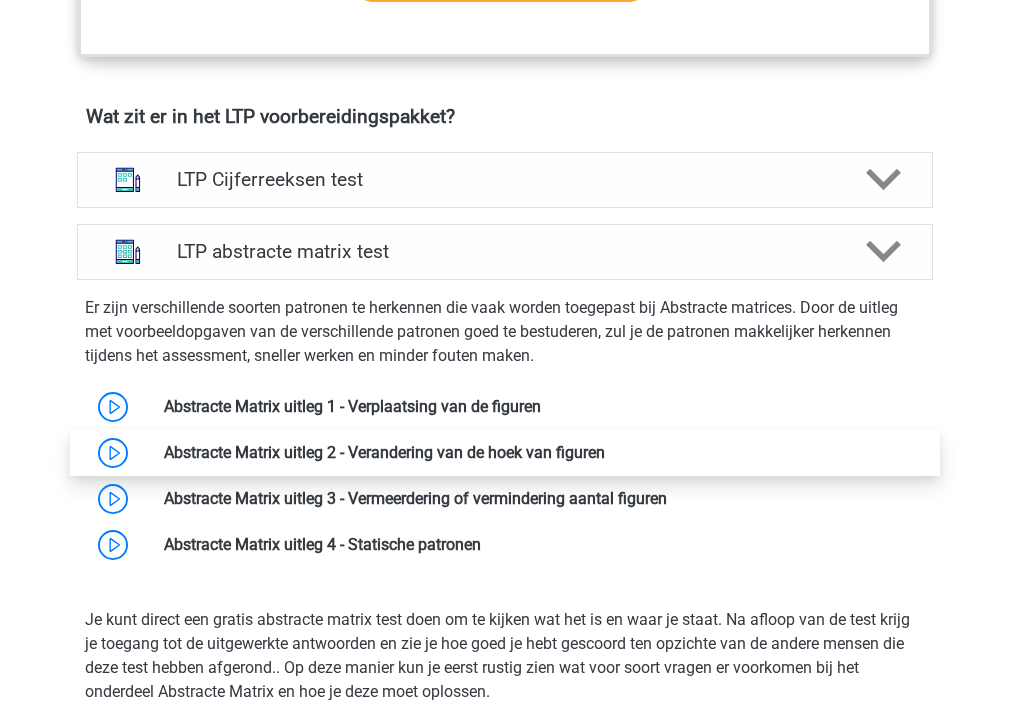 scroll, scrollTop: 1800, scrollLeft: 0, axis: vertical 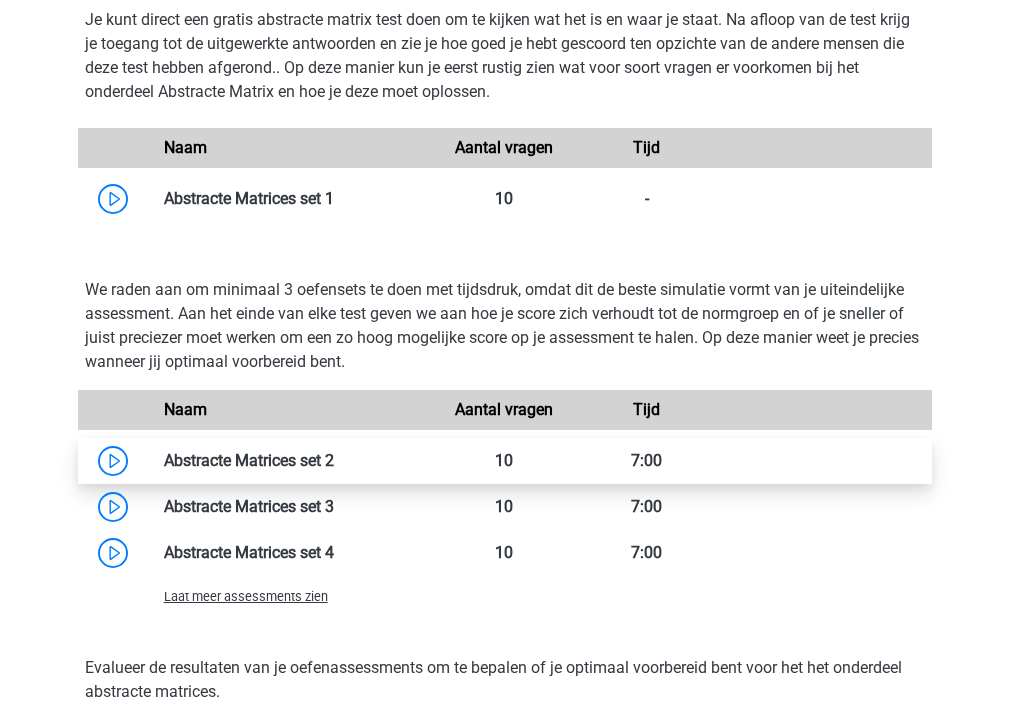 click at bounding box center (334, 460) 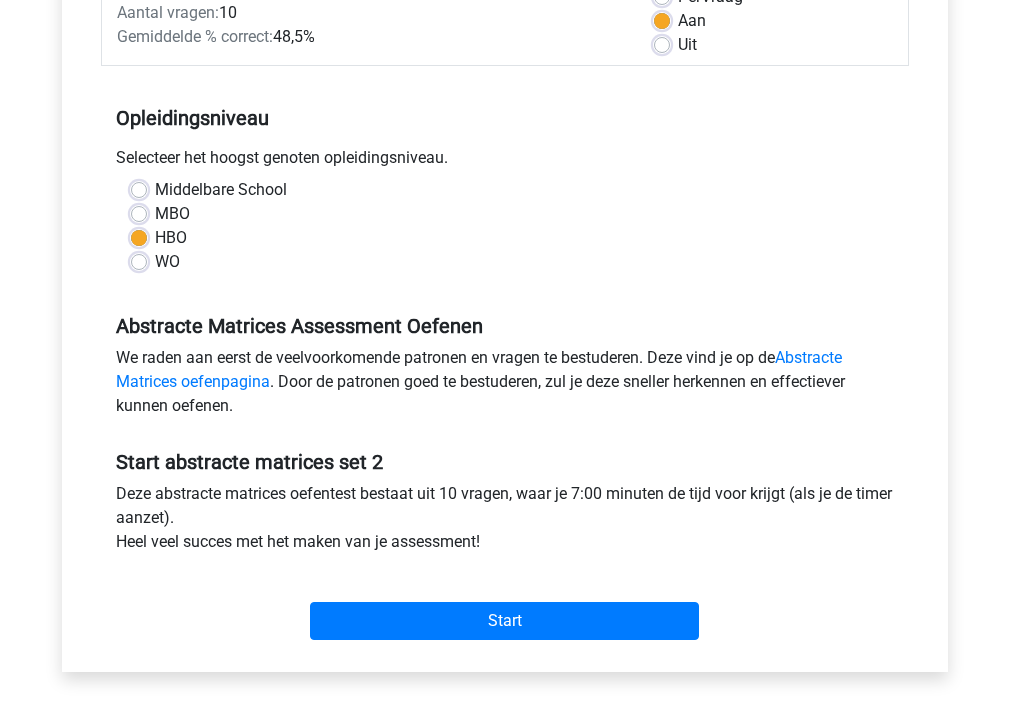 scroll, scrollTop: 480, scrollLeft: 0, axis: vertical 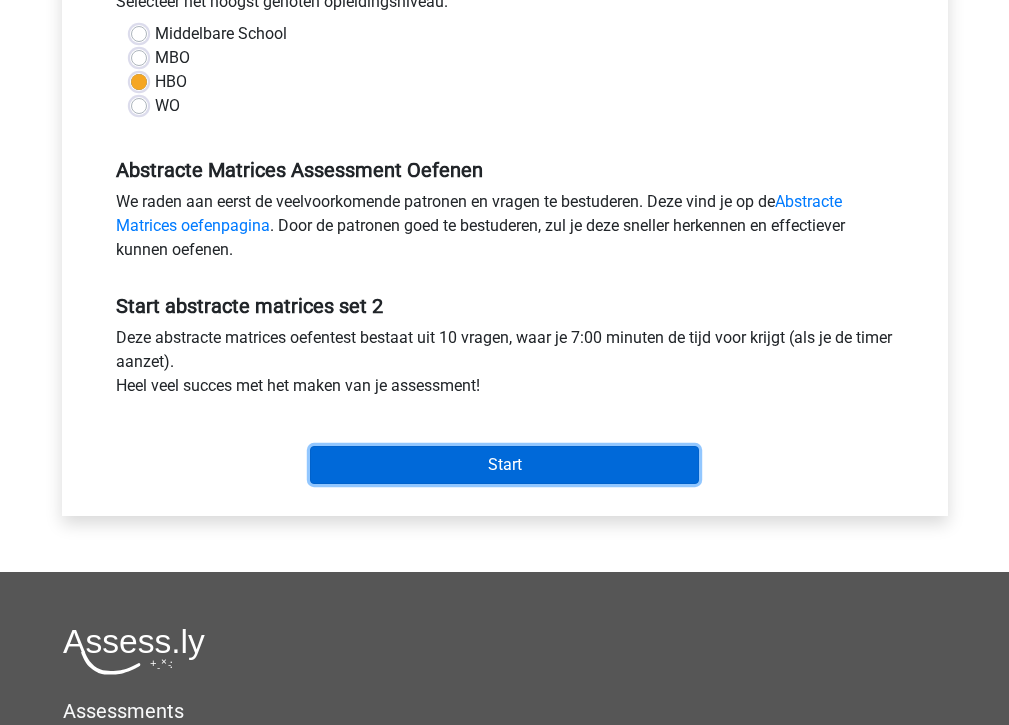 click on "Start" at bounding box center [504, 465] 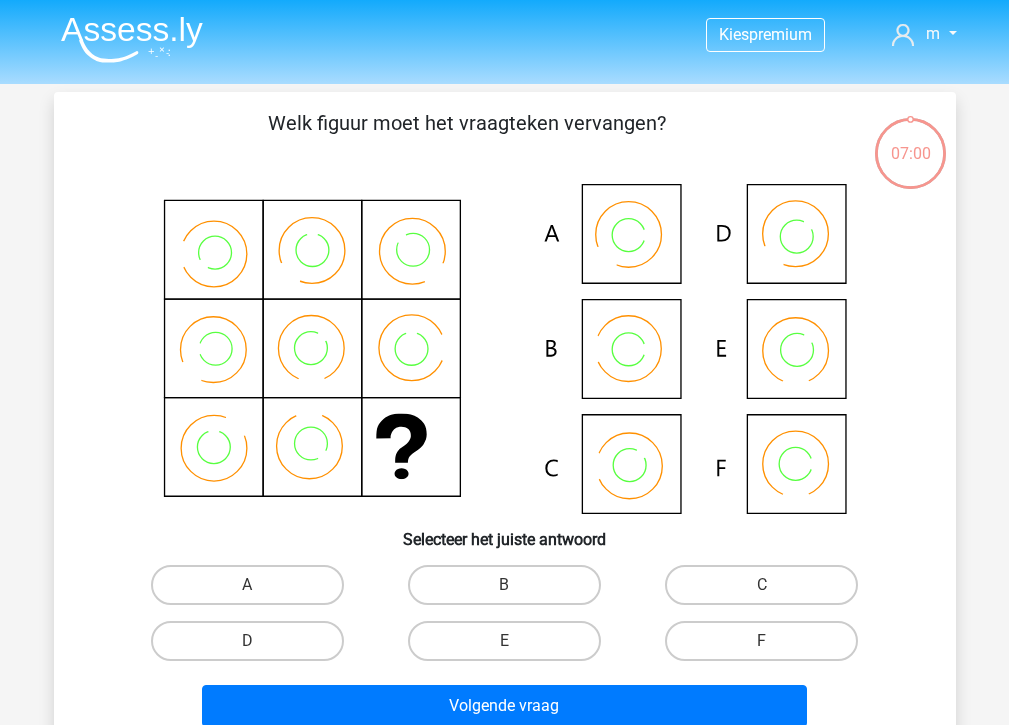 scroll, scrollTop: 0, scrollLeft: 0, axis: both 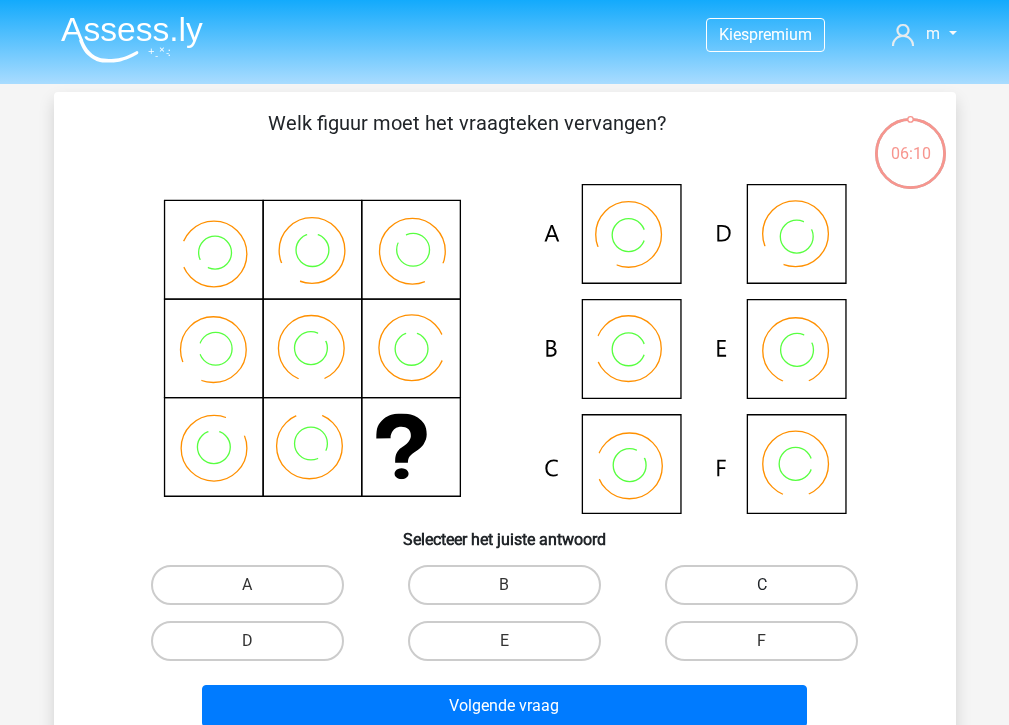 click on "C" at bounding box center [761, 585] 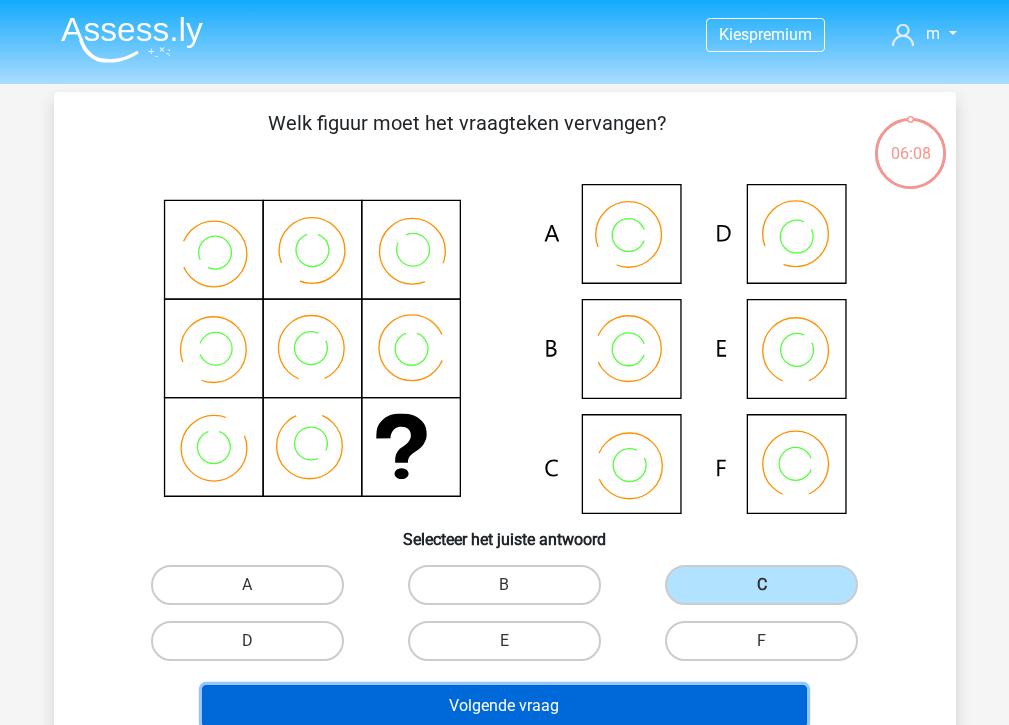 click on "Volgende vraag" at bounding box center [504, 706] 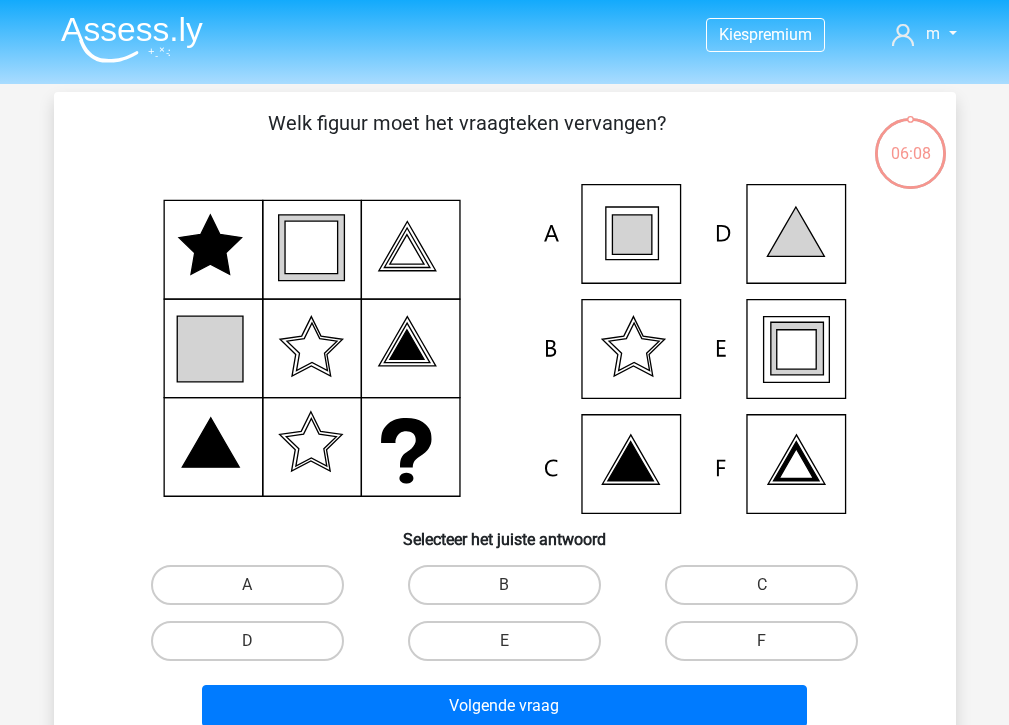 scroll, scrollTop: 92, scrollLeft: 0, axis: vertical 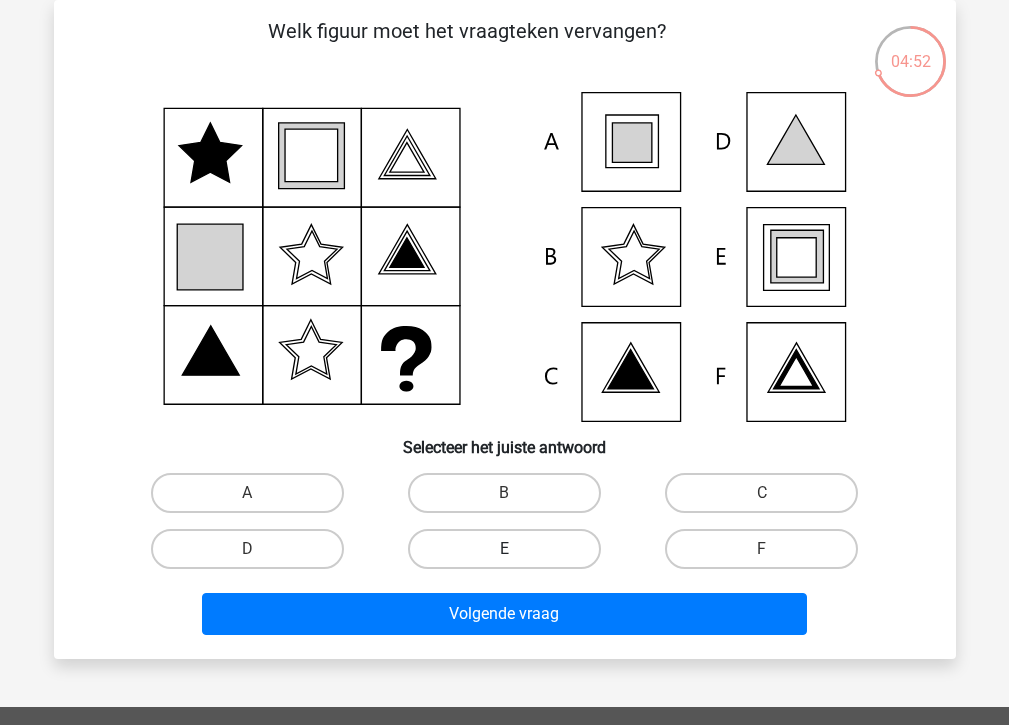click on "E" at bounding box center [504, 549] 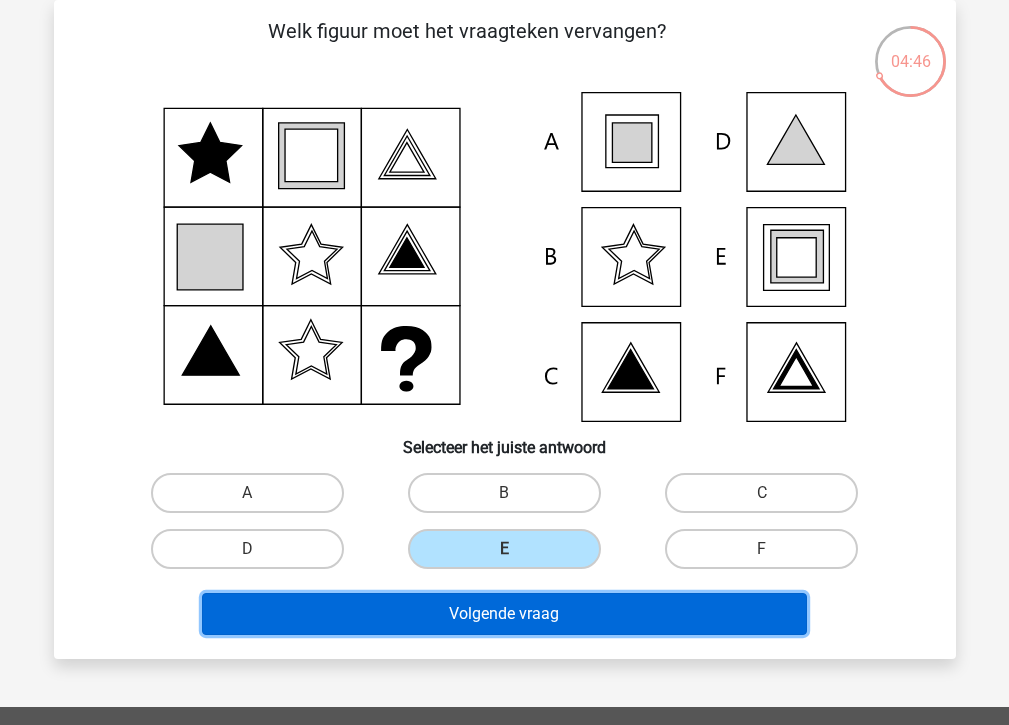 click on "Volgende vraag" at bounding box center (504, 614) 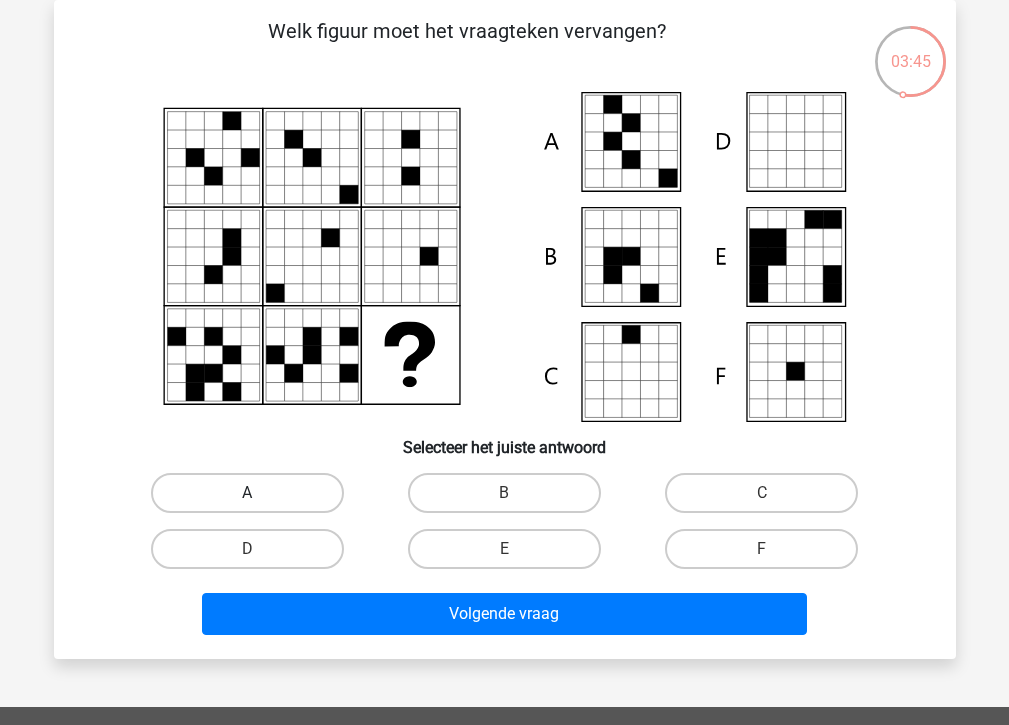 click on "A" at bounding box center [247, 493] 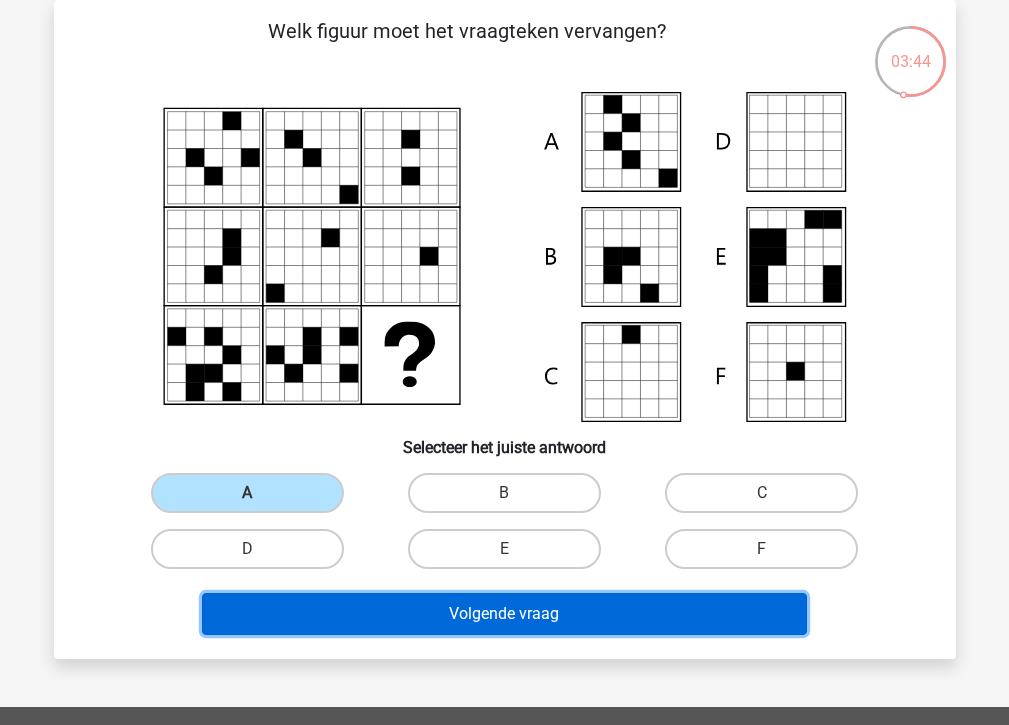 click on "Volgende vraag" at bounding box center [504, 614] 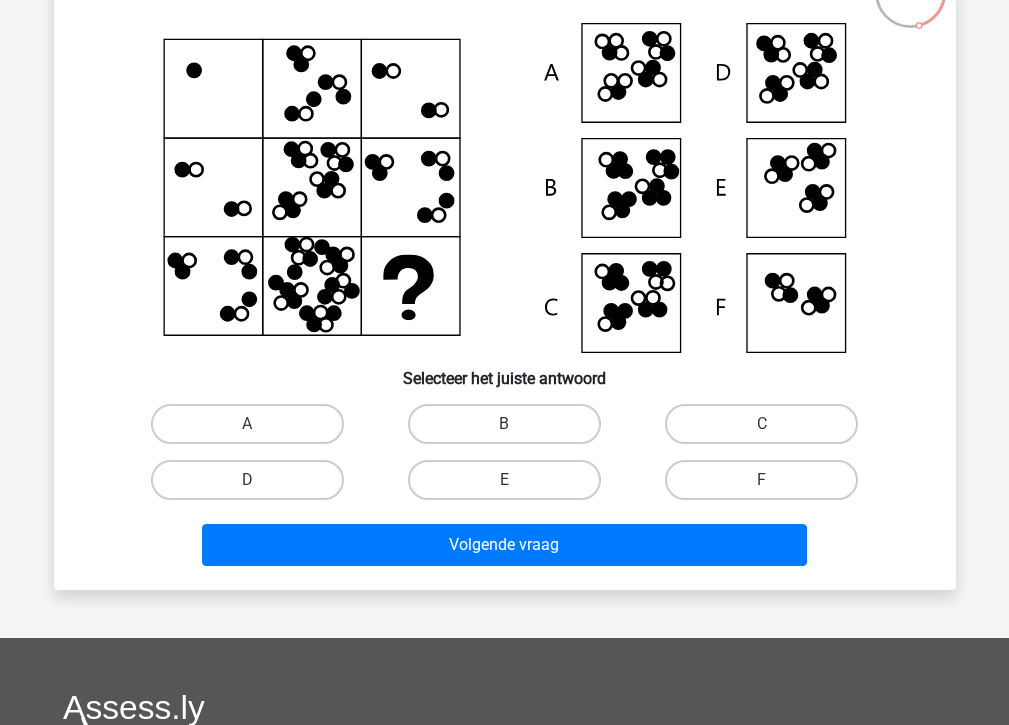 scroll, scrollTop: 120, scrollLeft: 0, axis: vertical 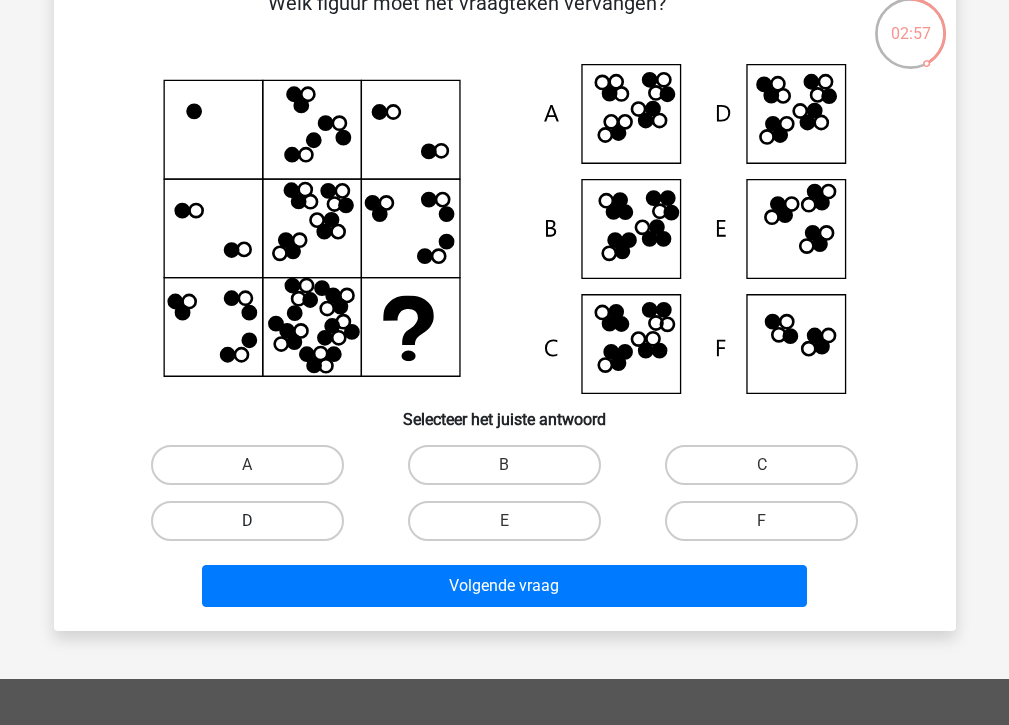 click on "D" at bounding box center (247, 521) 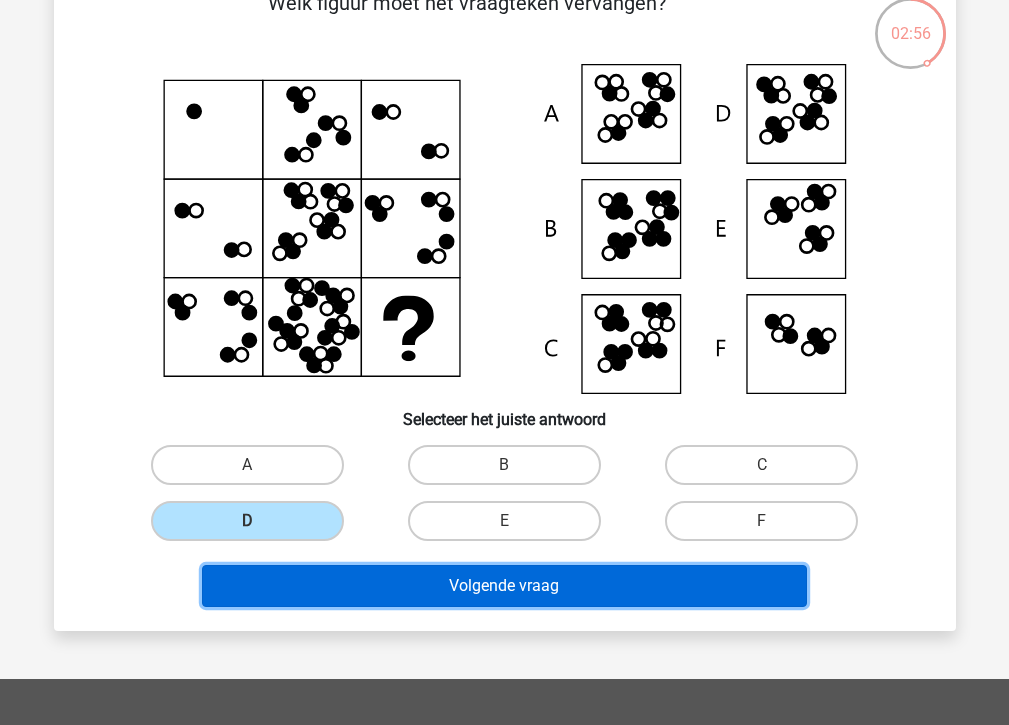 click on "Volgende vraag" at bounding box center [504, 586] 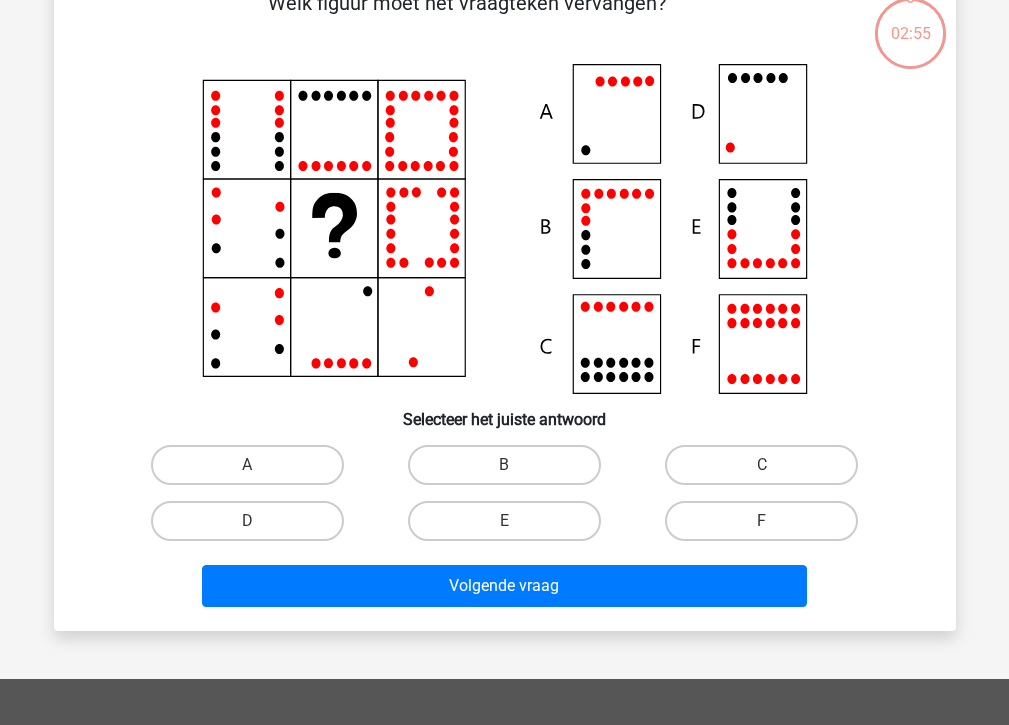 scroll, scrollTop: 92, scrollLeft: 0, axis: vertical 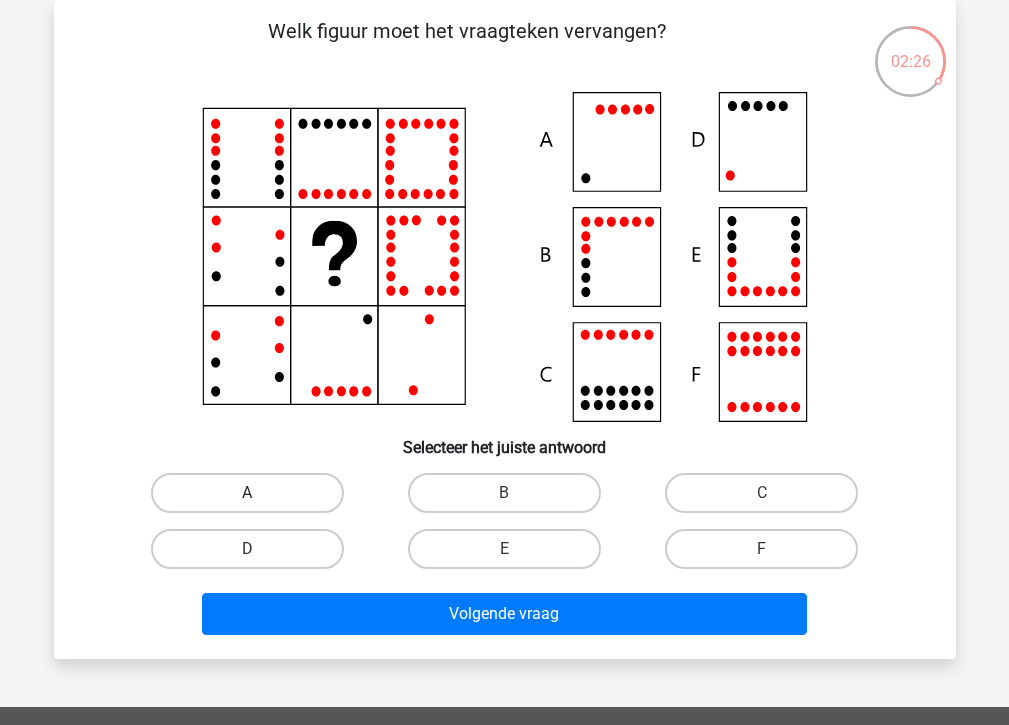 click on "A" at bounding box center (247, 493) 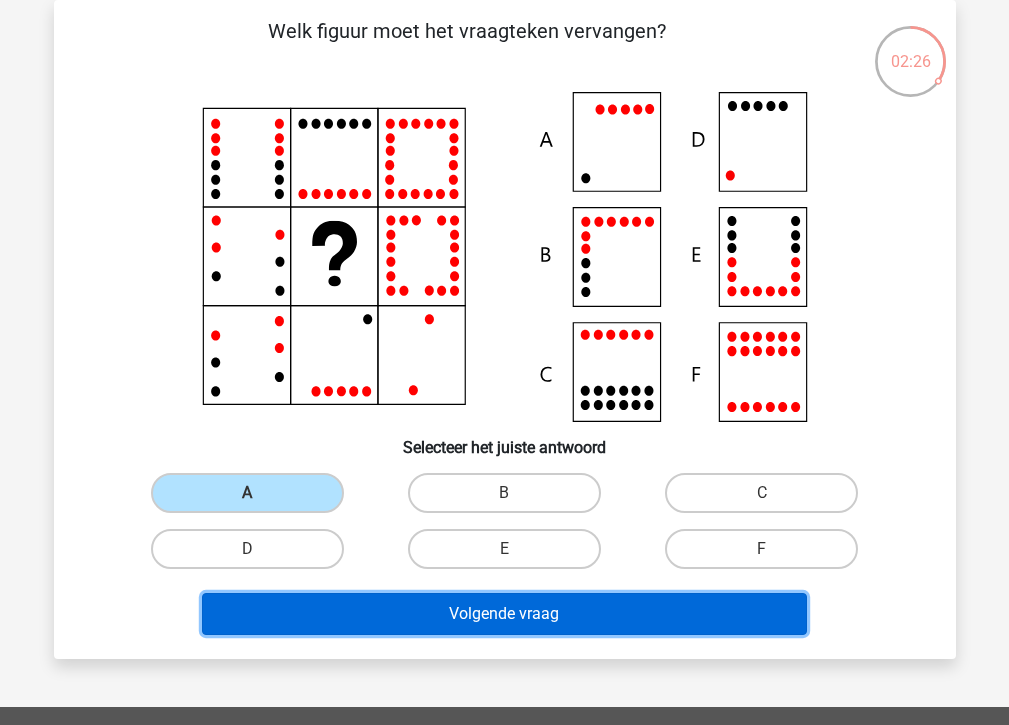 click on "Volgende vraag" at bounding box center [504, 614] 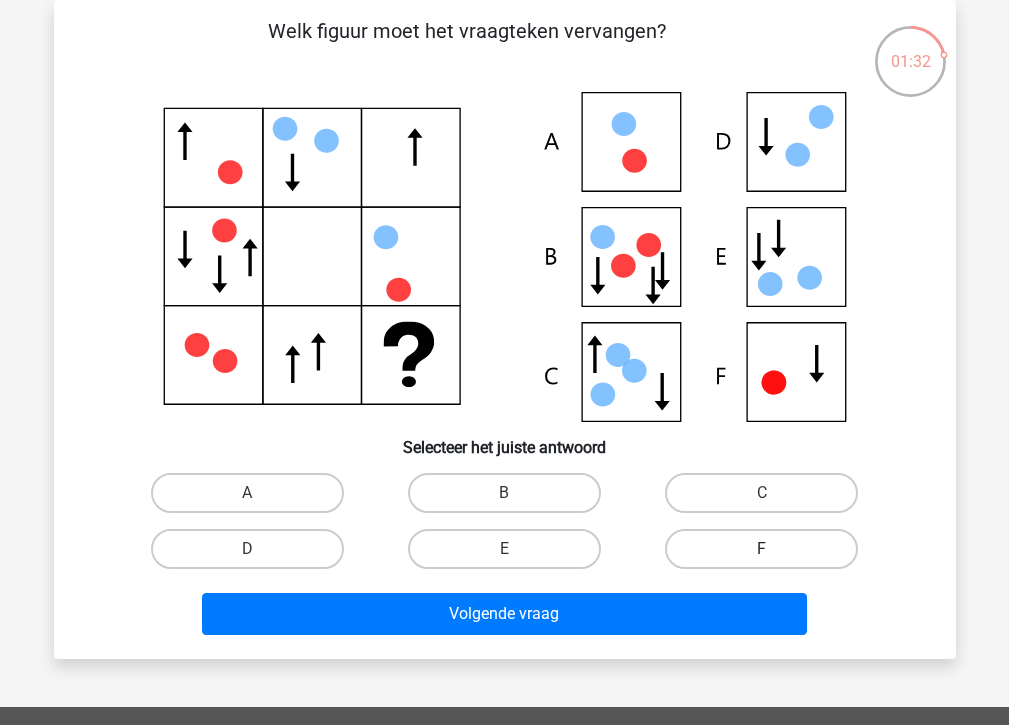 click on "F" at bounding box center (761, 549) 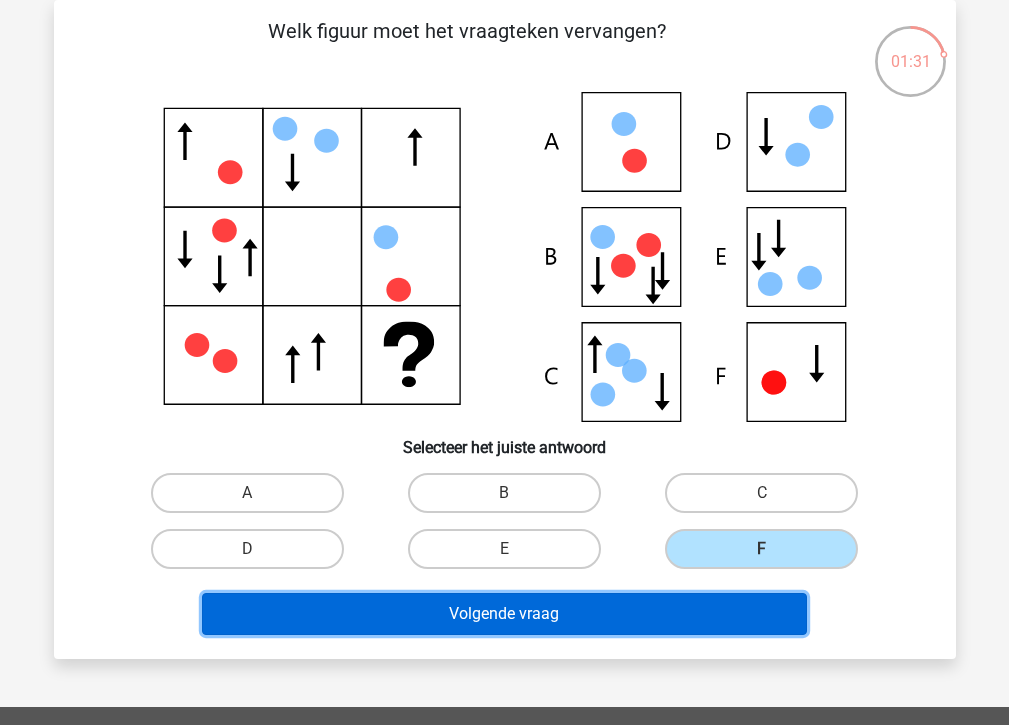 click on "Volgende vraag" at bounding box center (504, 614) 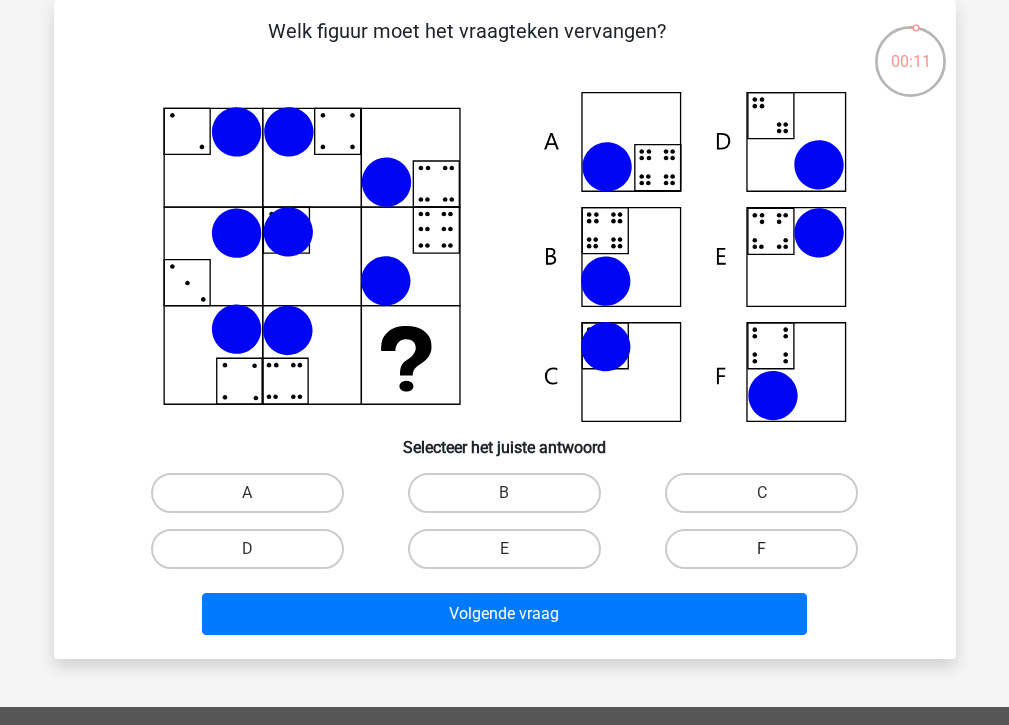 click on "F" at bounding box center [761, 549] 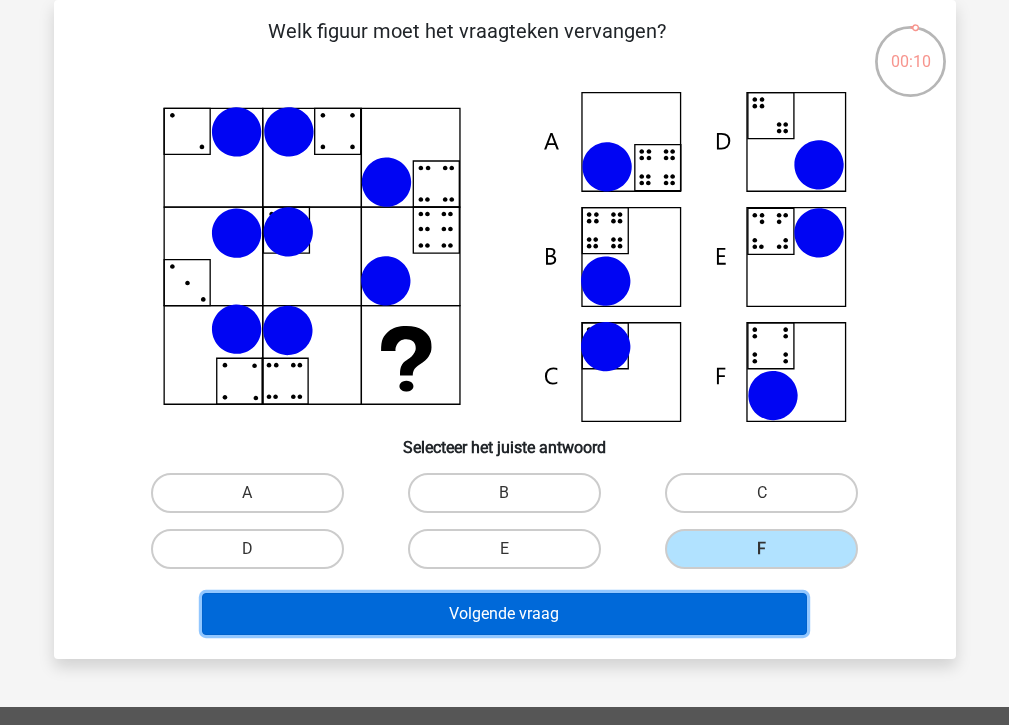 click on "Volgende vraag" at bounding box center (504, 614) 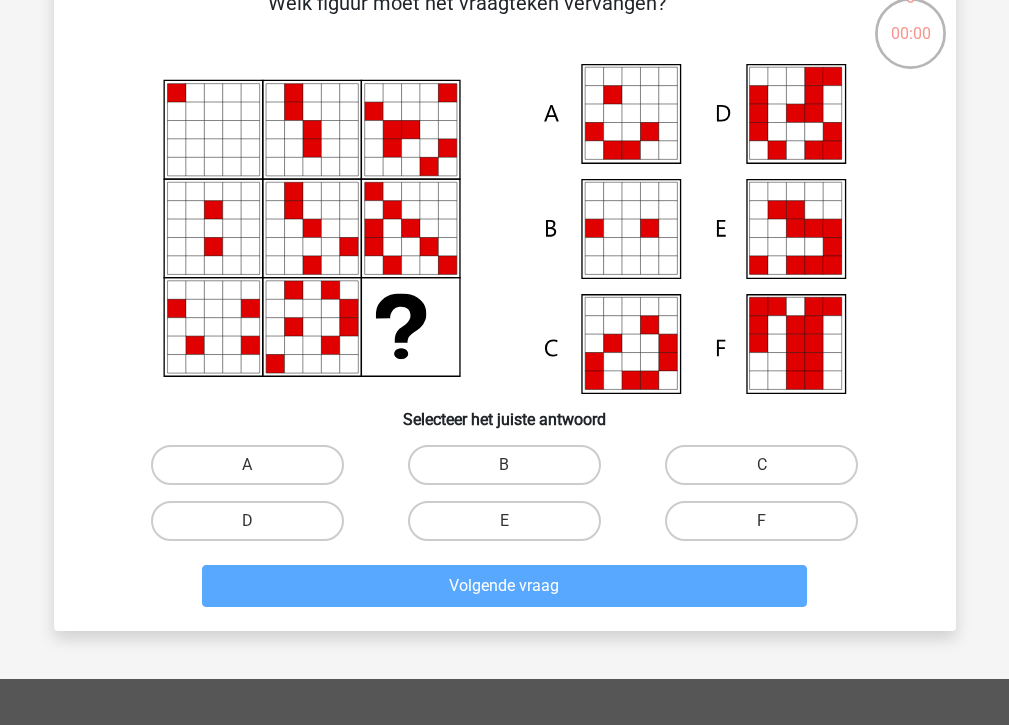 scroll, scrollTop: 76, scrollLeft: 0, axis: vertical 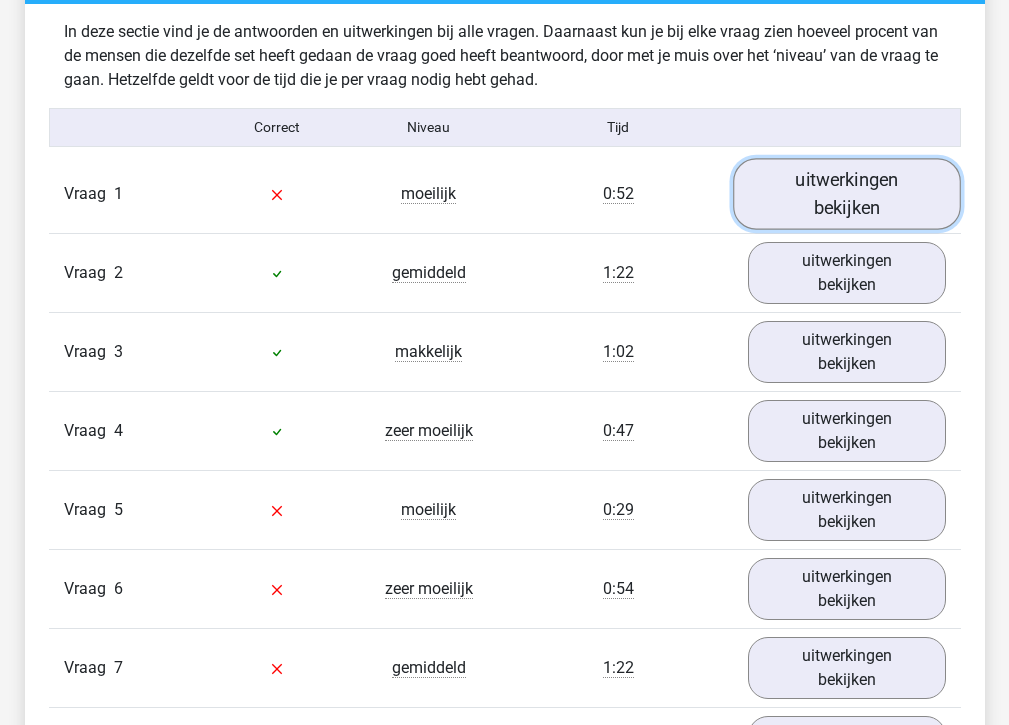 click on "uitwerkingen bekijken" at bounding box center (847, 193) 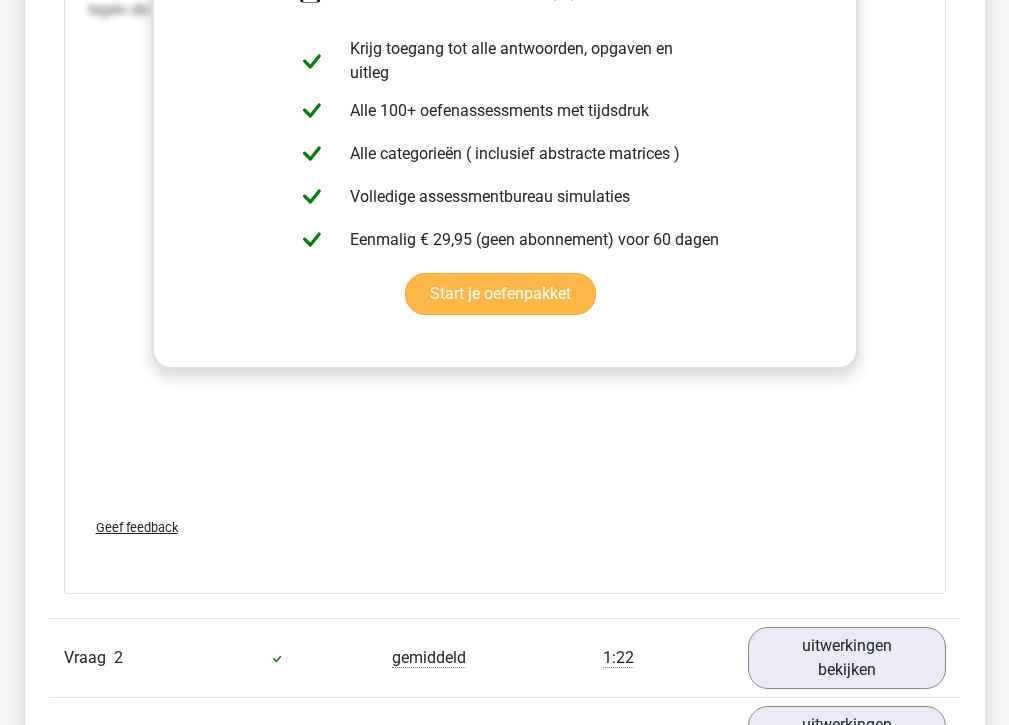 scroll, scrollTop: 2640, scrollLeft: 0, axis: vertical 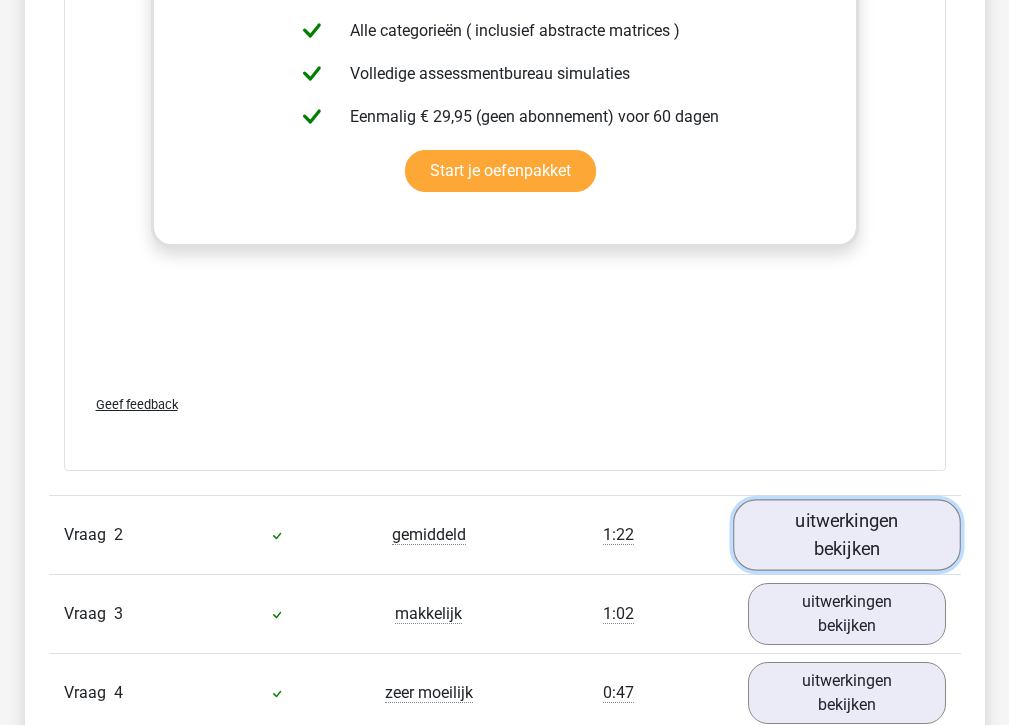 click on "uitwerkingen bekijken" at bounding box center [847, 535] 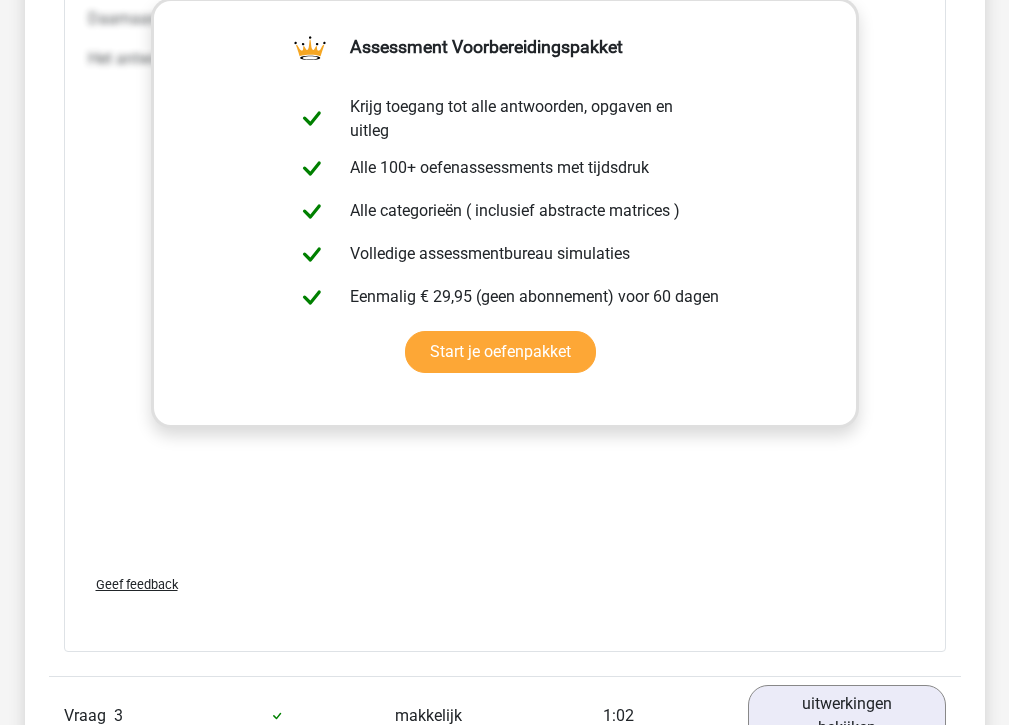 scroll, scrollTop: 4080, scrollLeft: 0, axis: vertical 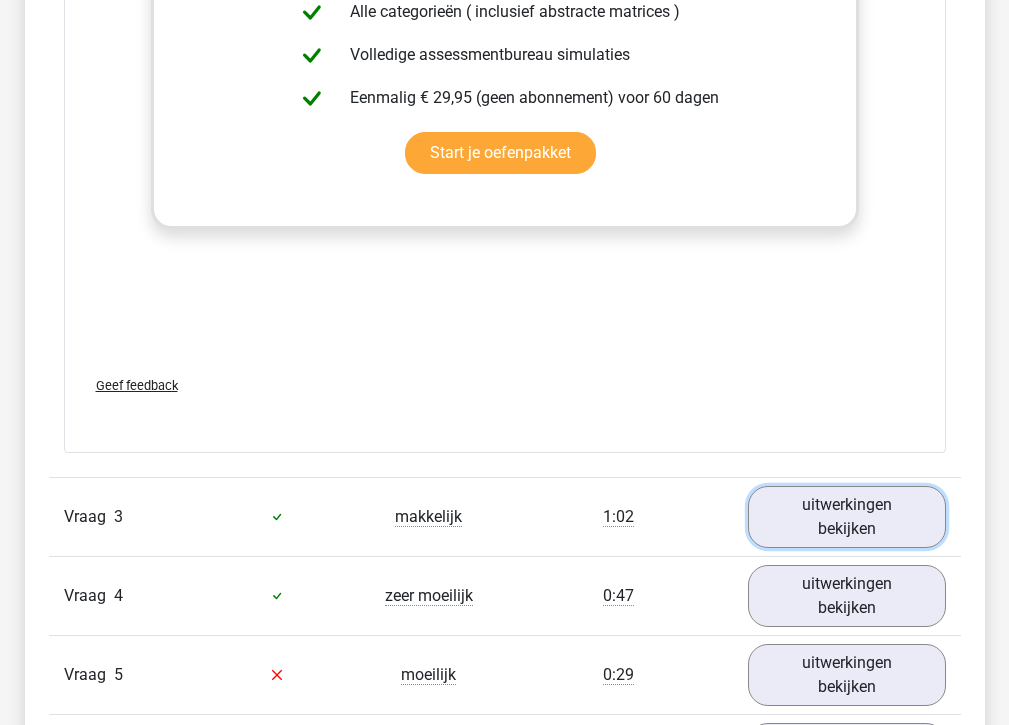 click on "uitwerkingen bekijken" at bounding box center [847, 517] 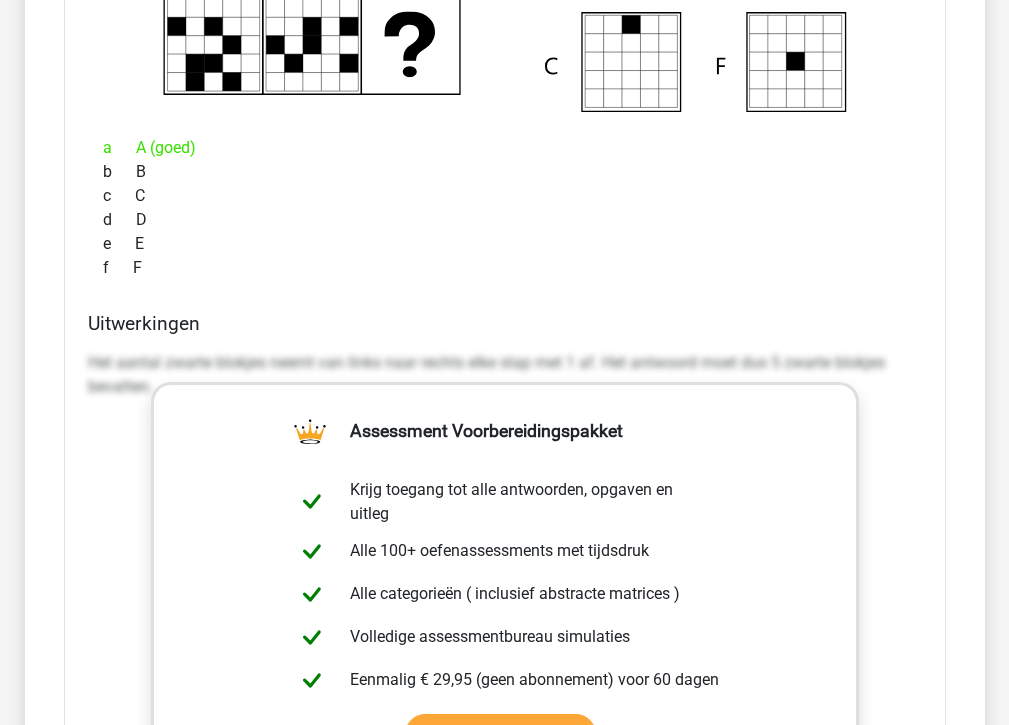 scroll, scrollTop: 4920, scrollLeft: 0, axis: vertical 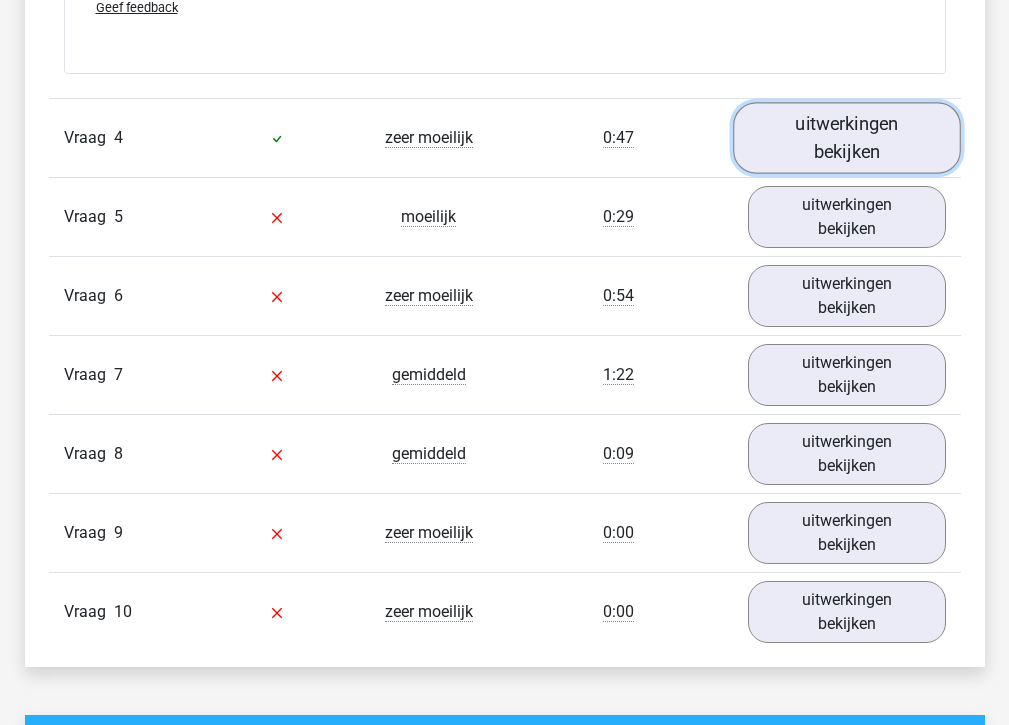 click on "uitwerkingen bekijken" at bounding box center [847, 137] 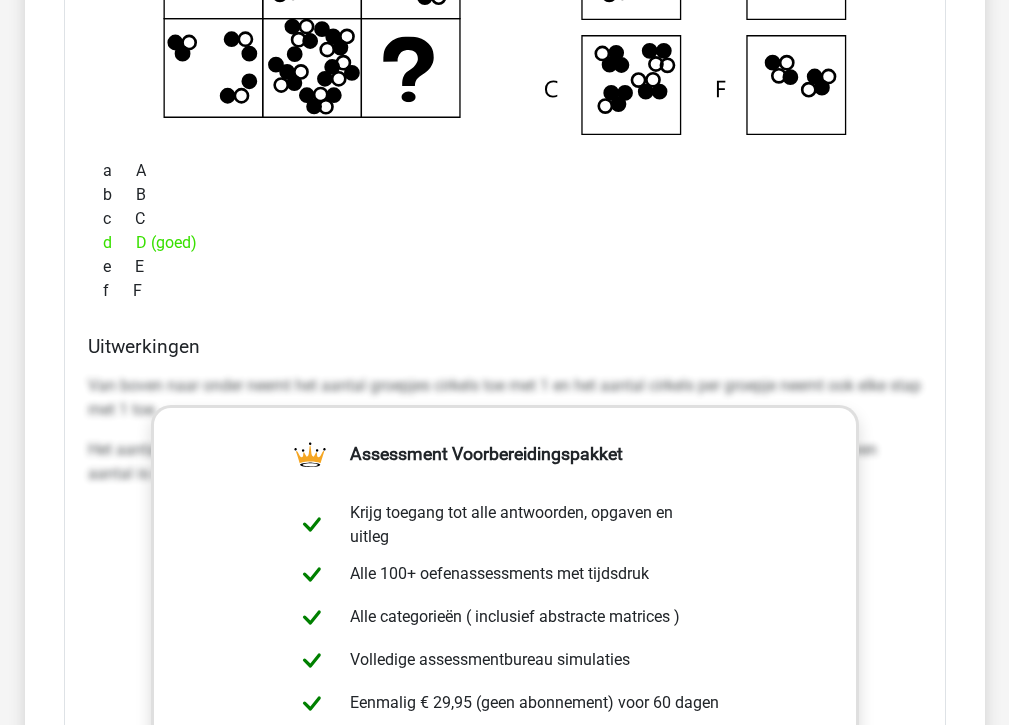 scroll, scrollTop: 6360, scrollLeft: 0, axis: vertical 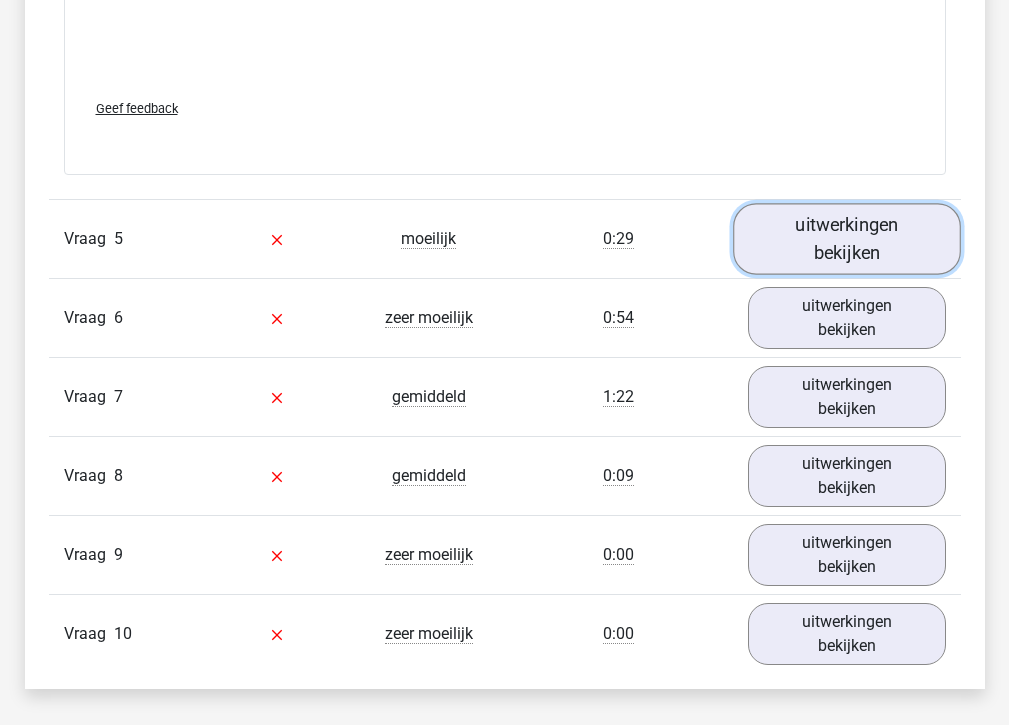 click on "uitwerkingen bekijken" at bounding box center [847, 238] 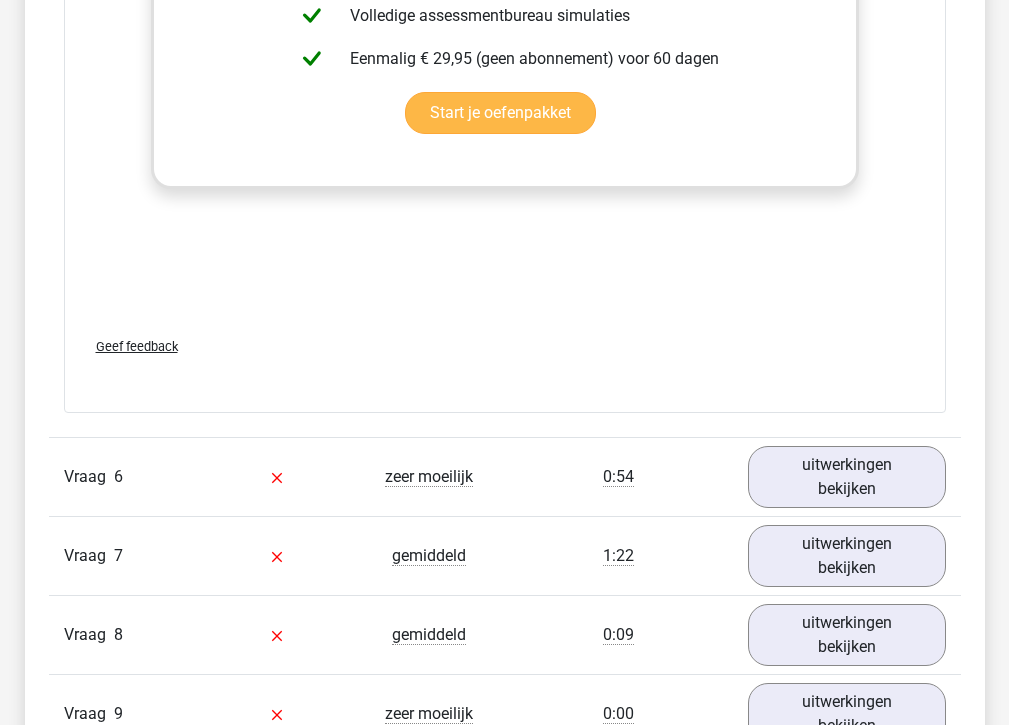 scroll, scrollTop: 8520, scrollLeft: 0, axis: vertical 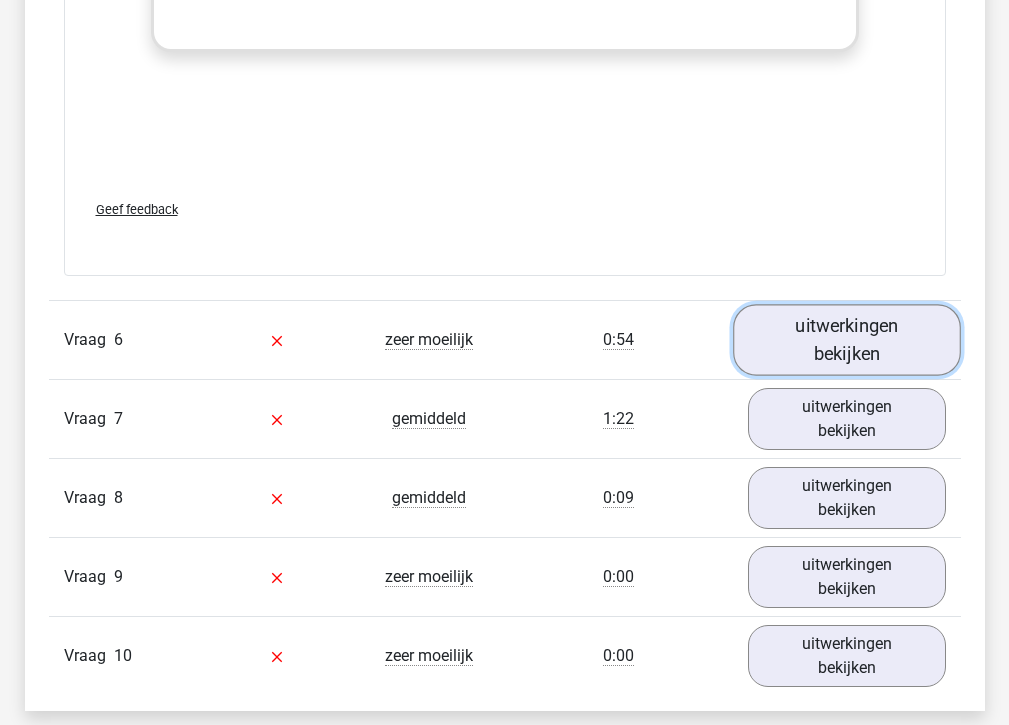 click on "uitwerkingen bekijken" at bounding box center (847, 340) 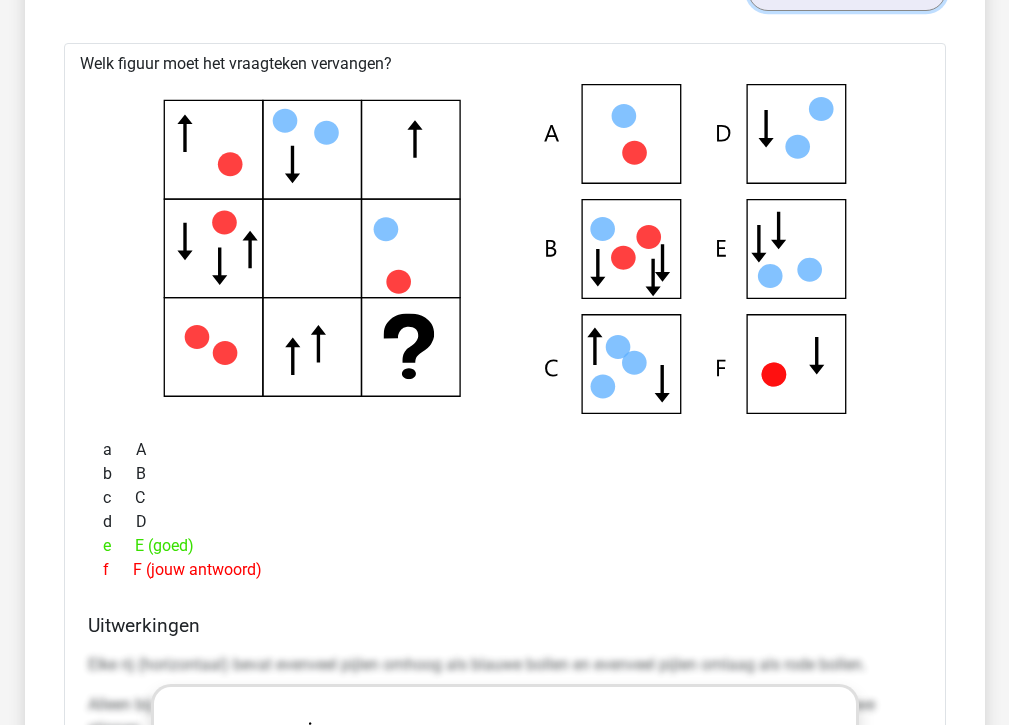 scroll, scrollTop: 9000, scrollLeft: 0, axis: vertical 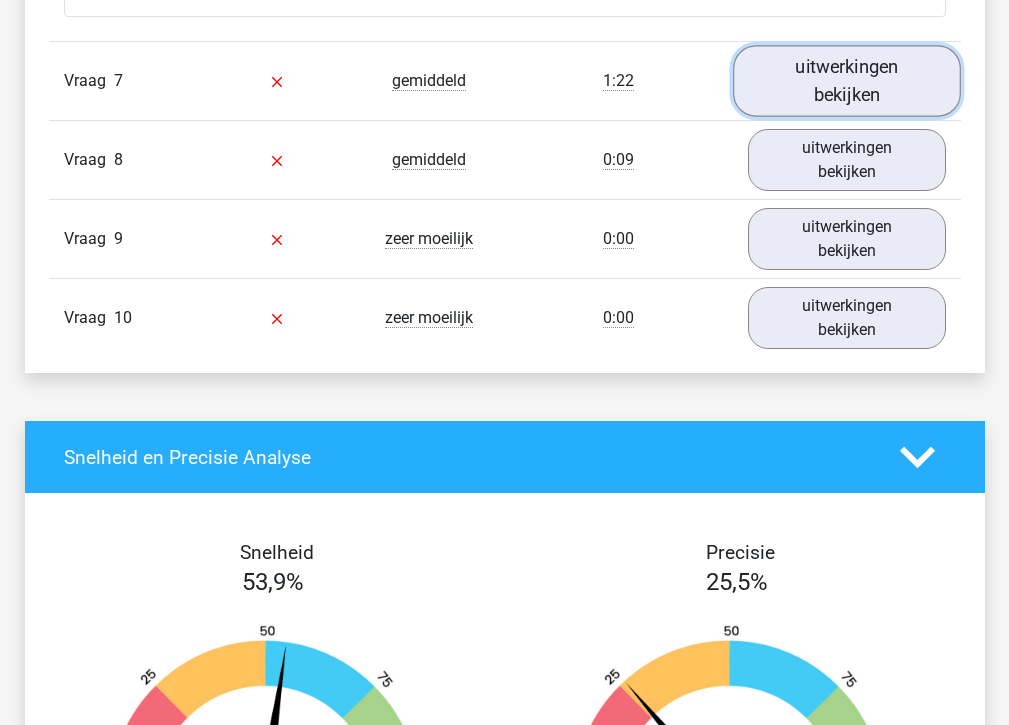 click on "uitwerkingen bekijken" at bounding box center (847, 81) 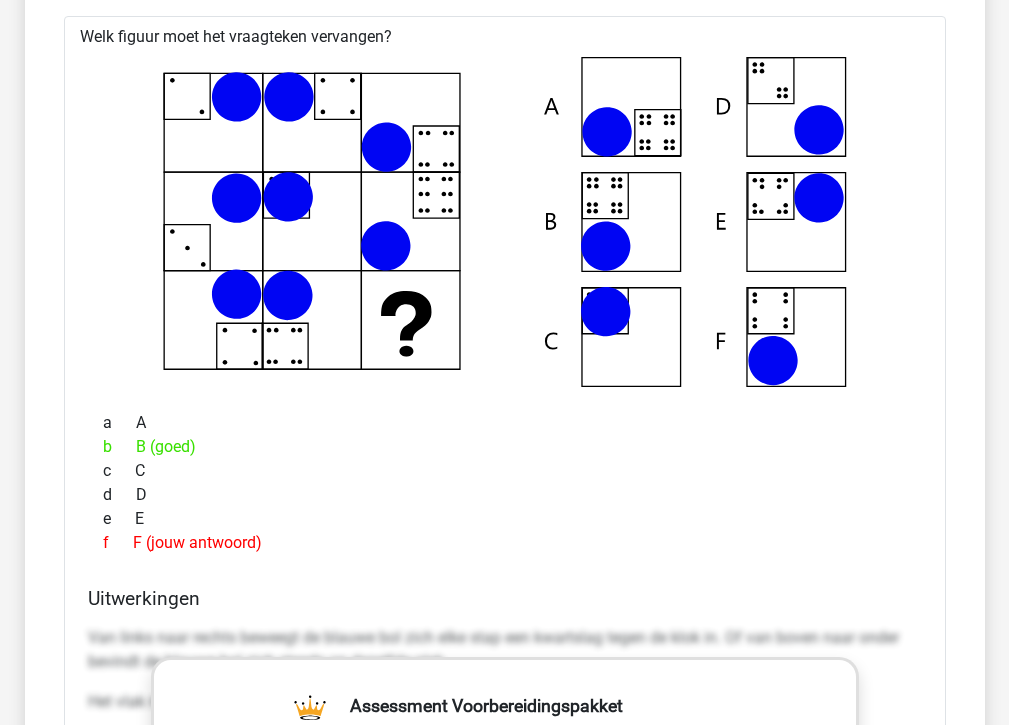 scroll, scrollTop: 10560, scrollLeft: 0, axis: vertical 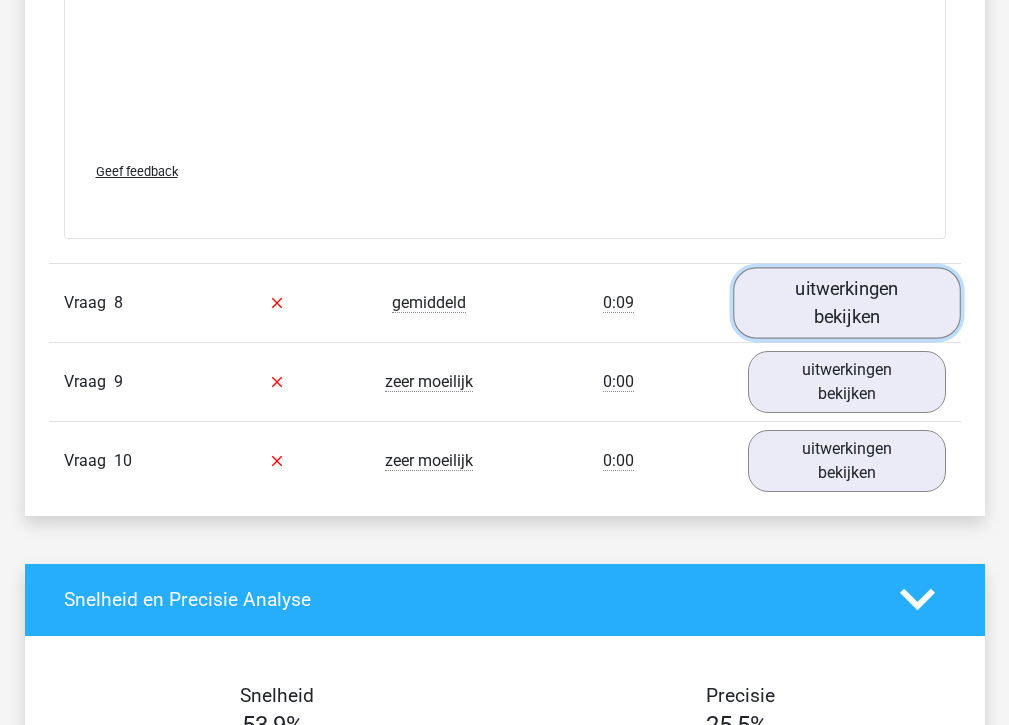 click on "uitwerkingen bekijken" at bounding box center (847, 302) 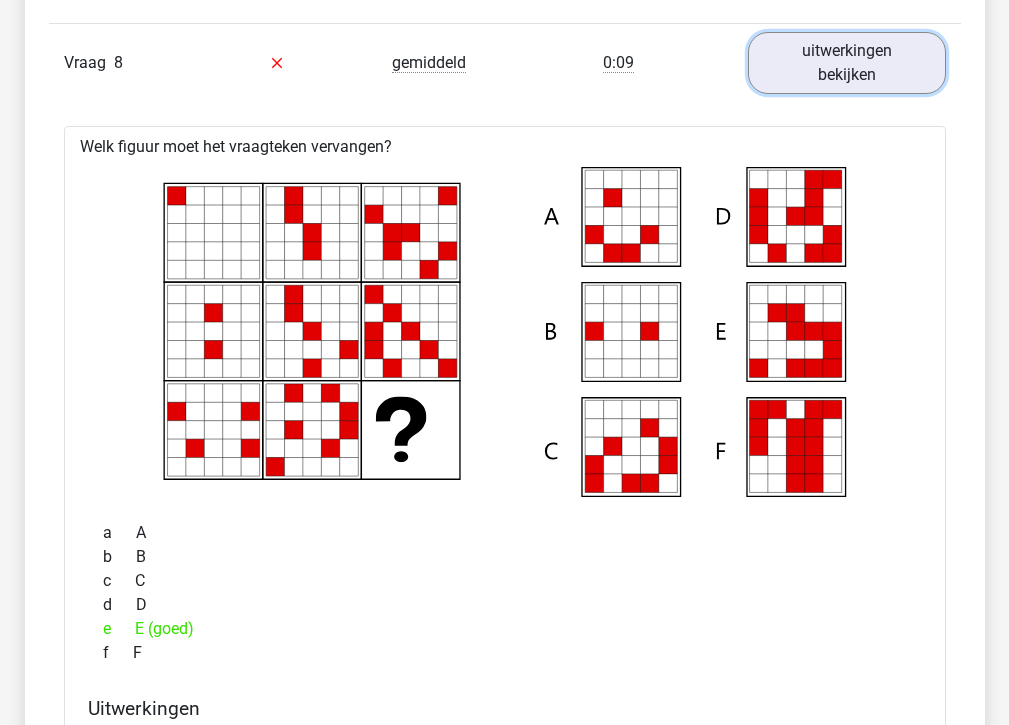 scroll, scrollTop: 12000, scrollLeft: 0, axis: vertical 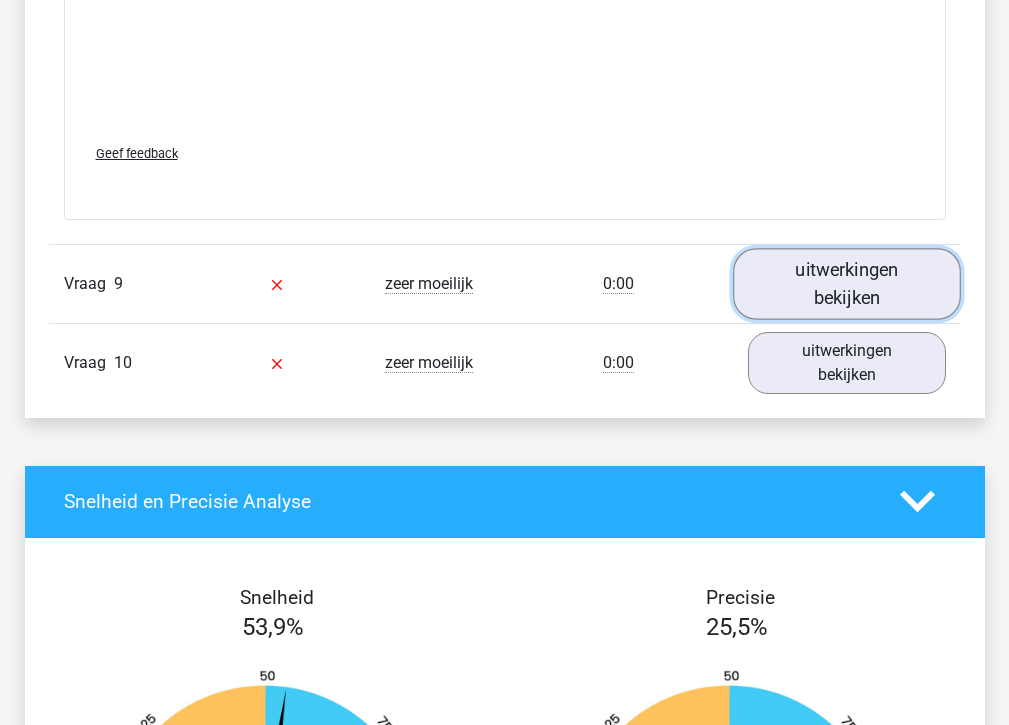 click on "uitwerkingen bekijken" at bounding box center [847, 283] 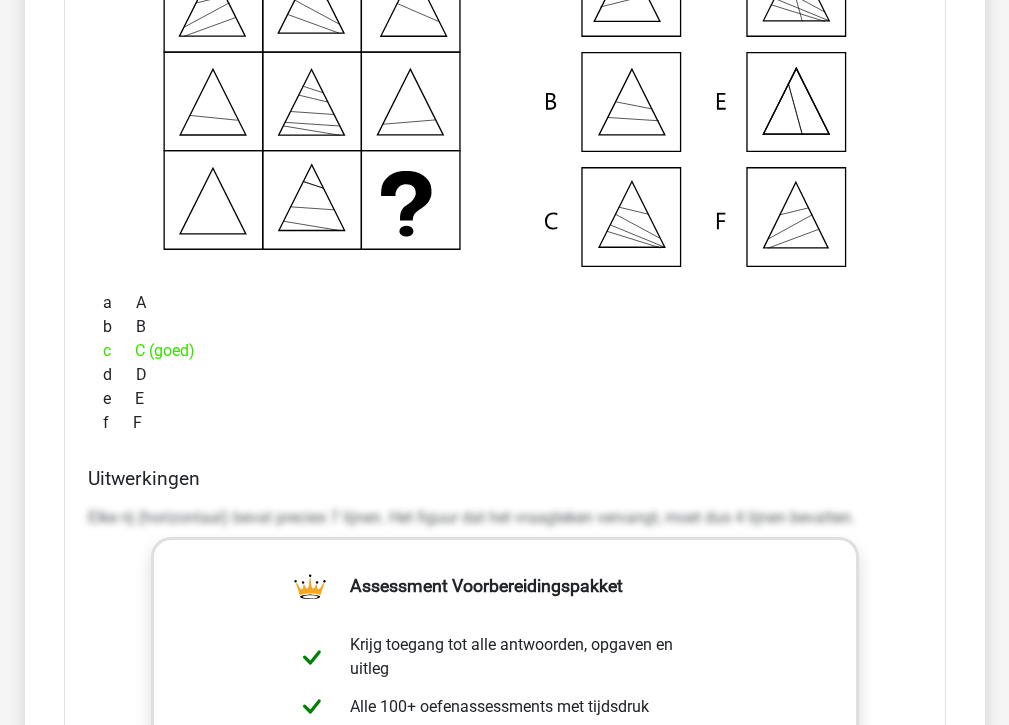 scroll, scrollTop: 13320, scrollLeft: 0, axis: vertical 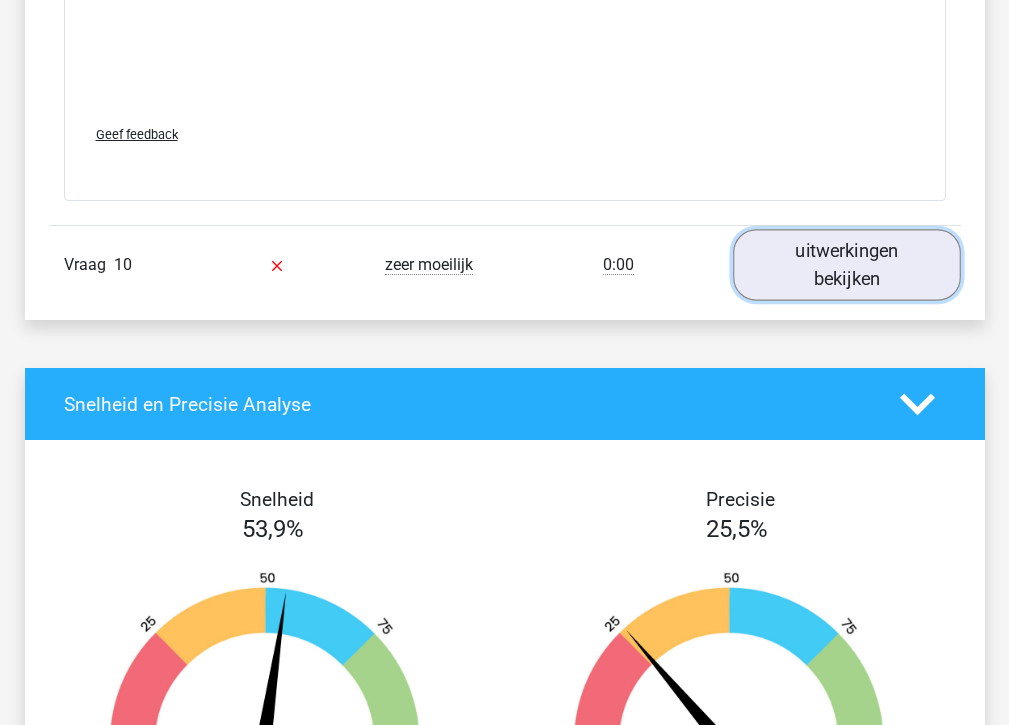 click on "uitwerkingen bekijken" at bounding box center (847, 264) 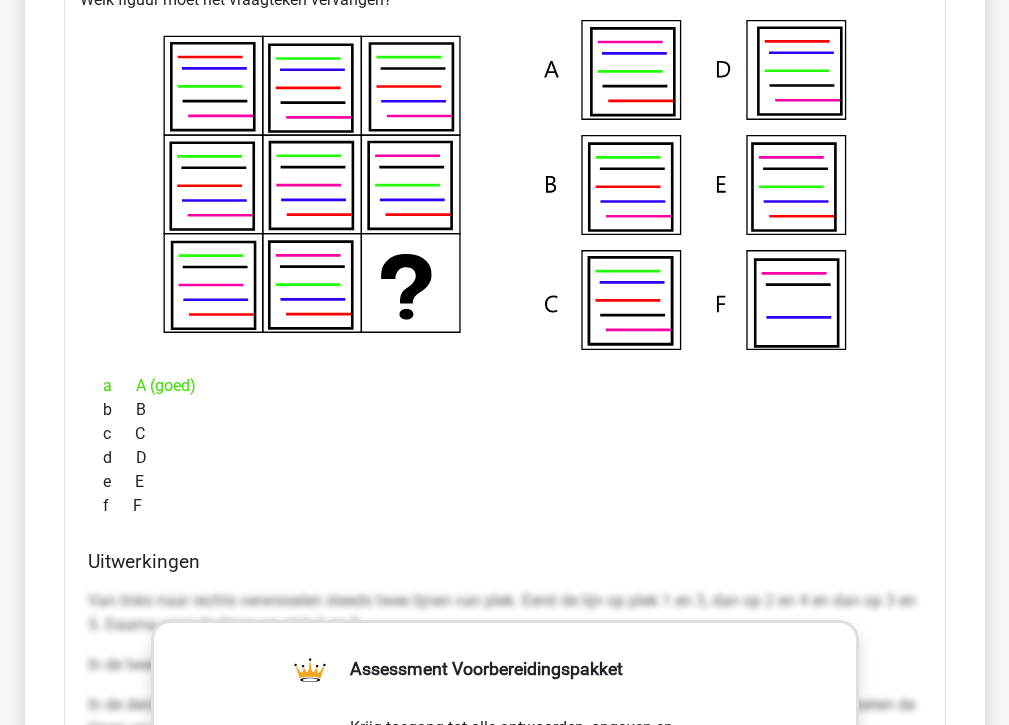 scroll, scrollTop: 14760, scrollLeft: 0, axis: vertical 